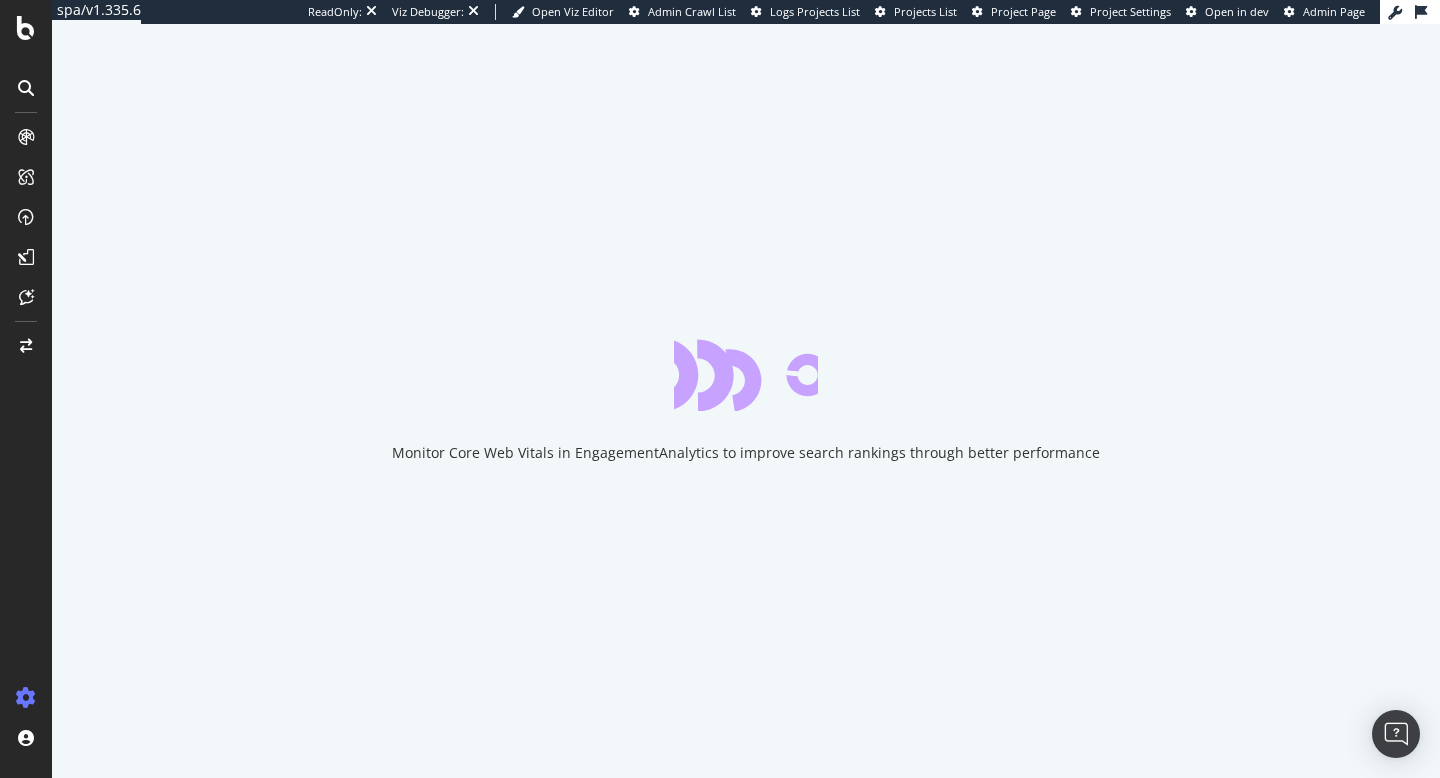 scroll, scrollTop: 0, scrollLeft: 0, axis: both 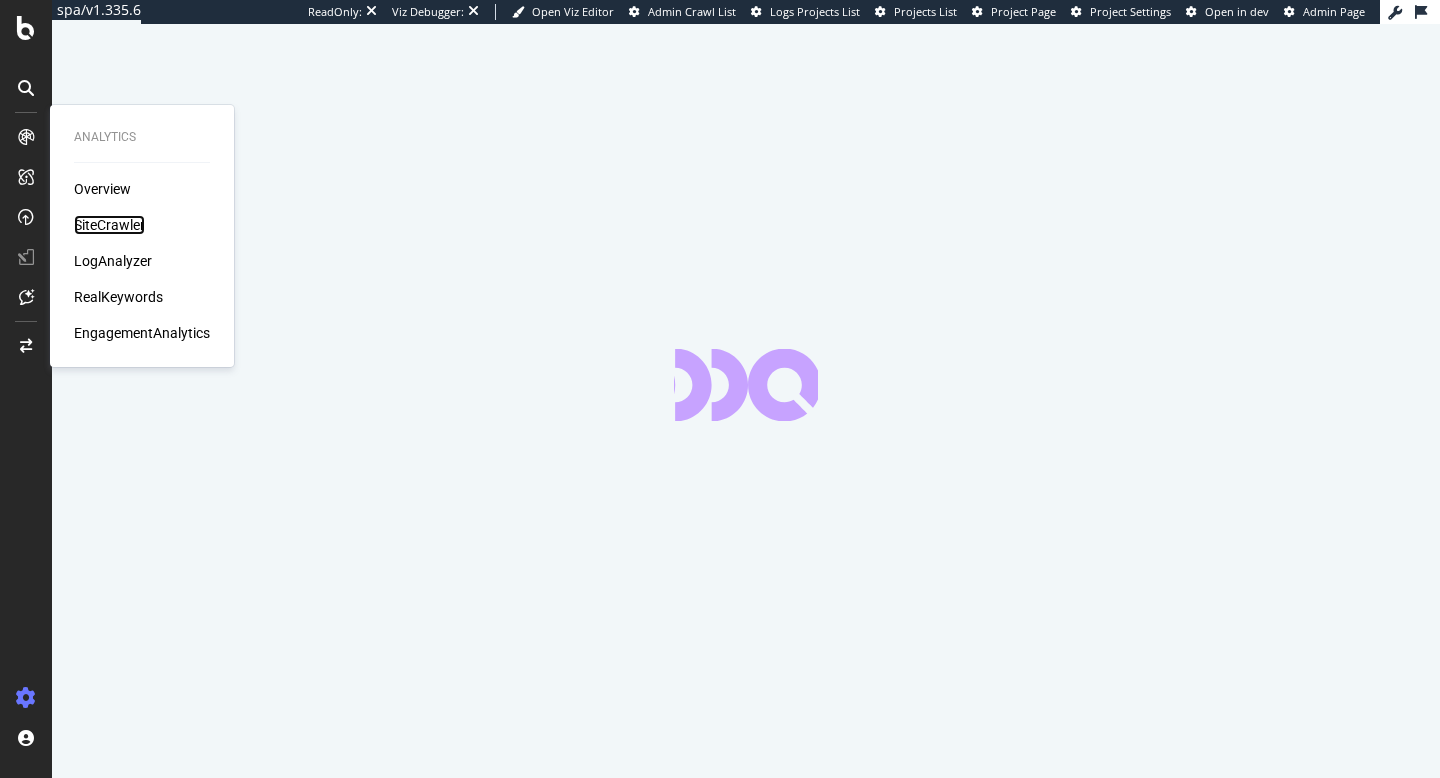click on "SiteCrawler" at bounding box center (109, 225) 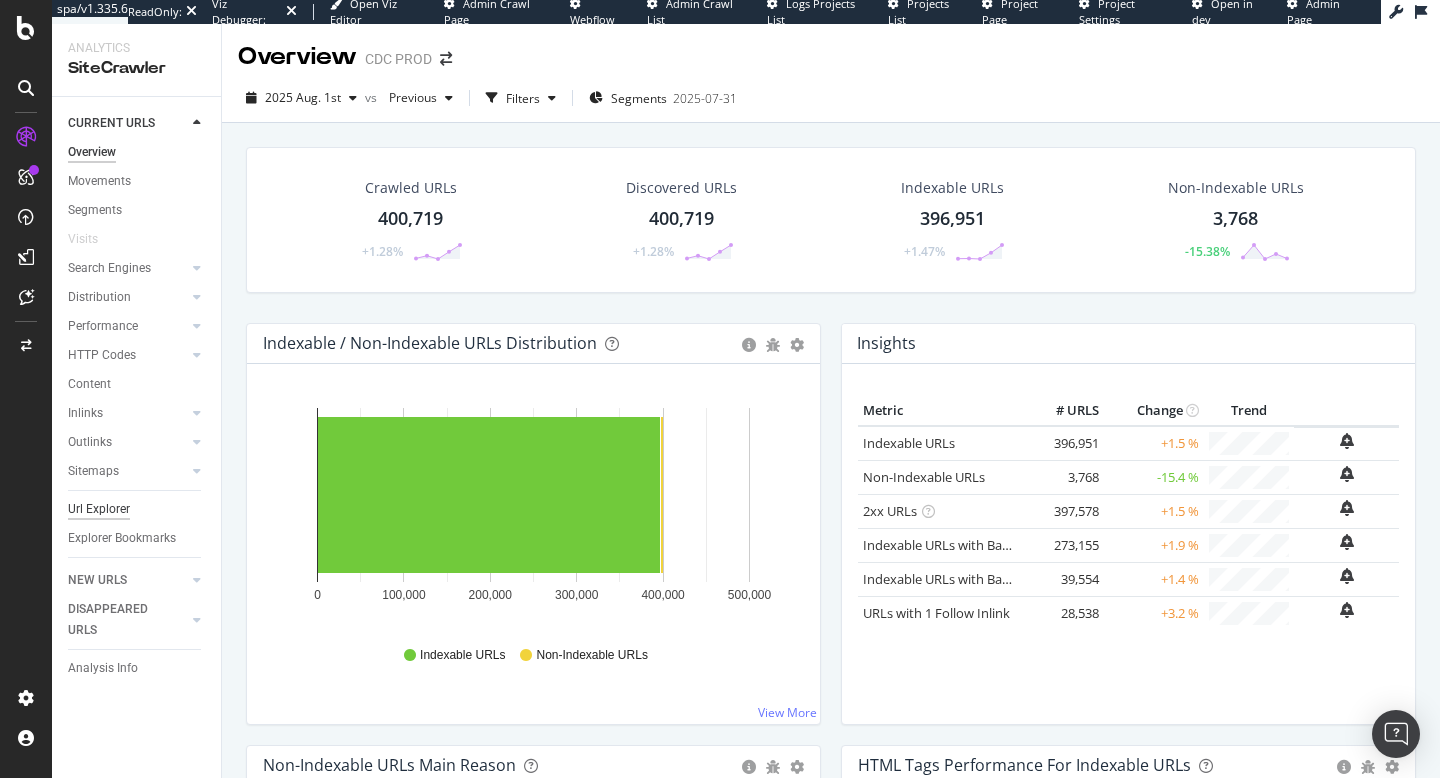 click on "Url Explorer" at bounding box center (99, 509) 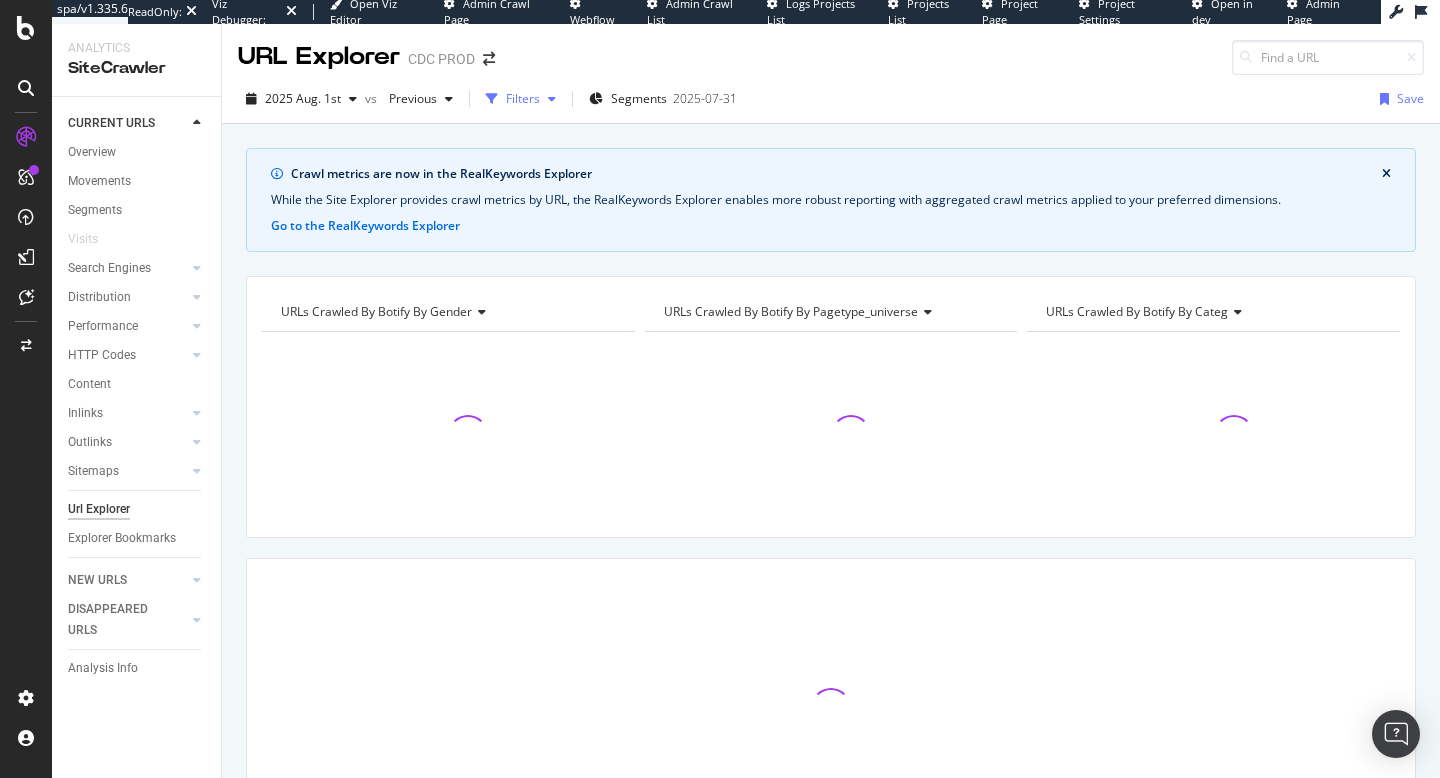click on "Filters" at bounding box center (523, 98) 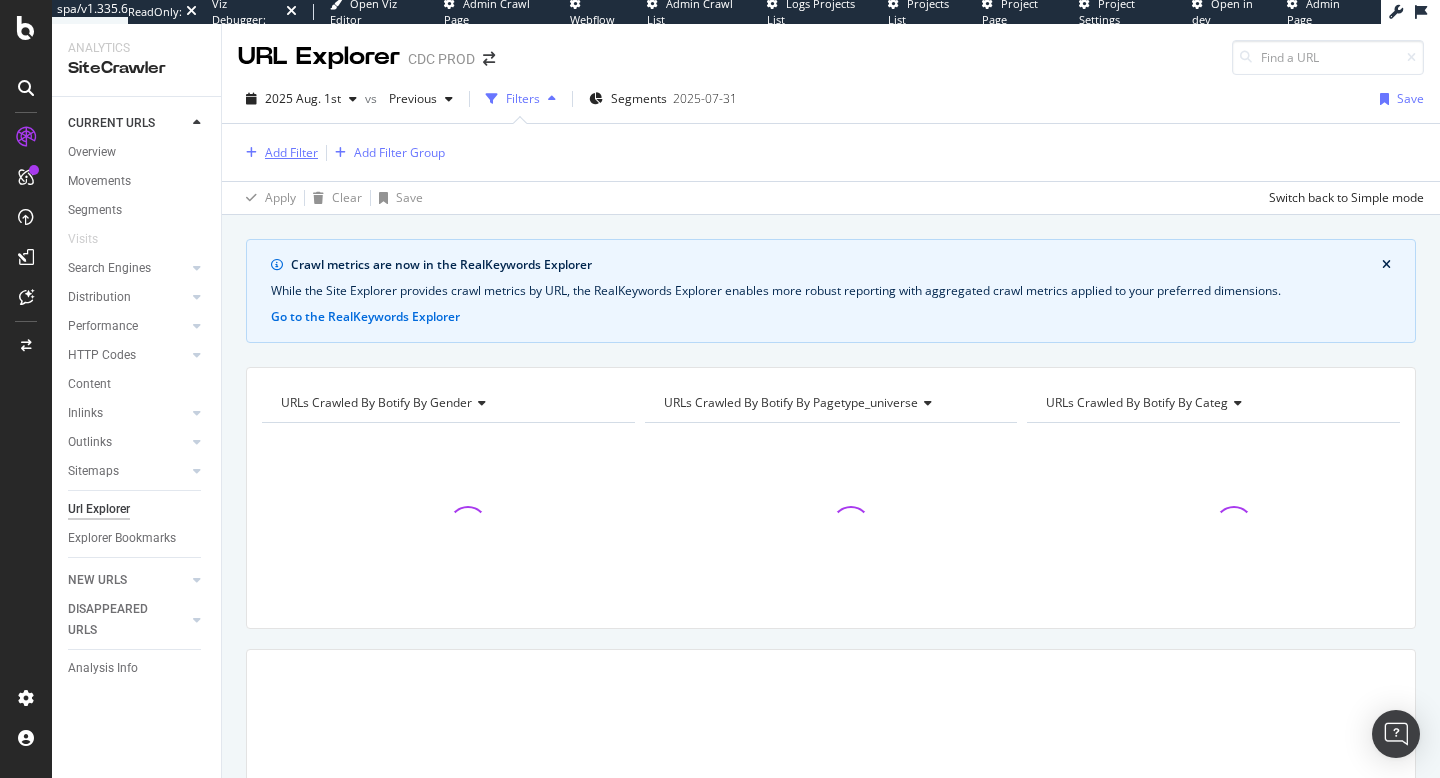 click on "Add Filter" at bounding box center (291, 152) 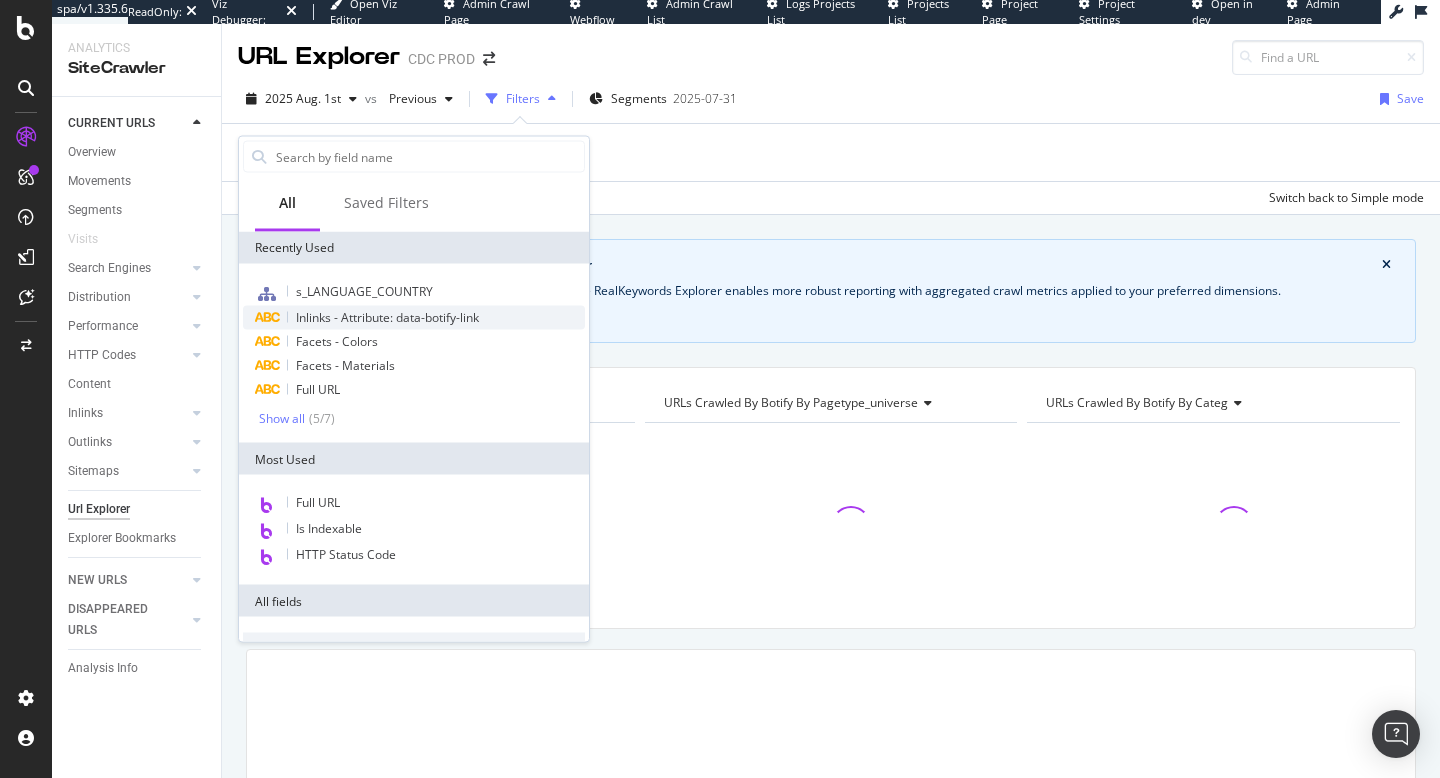 click on "Inlinks - Attribute: data-botify-link" at bounding box center [387, 317] 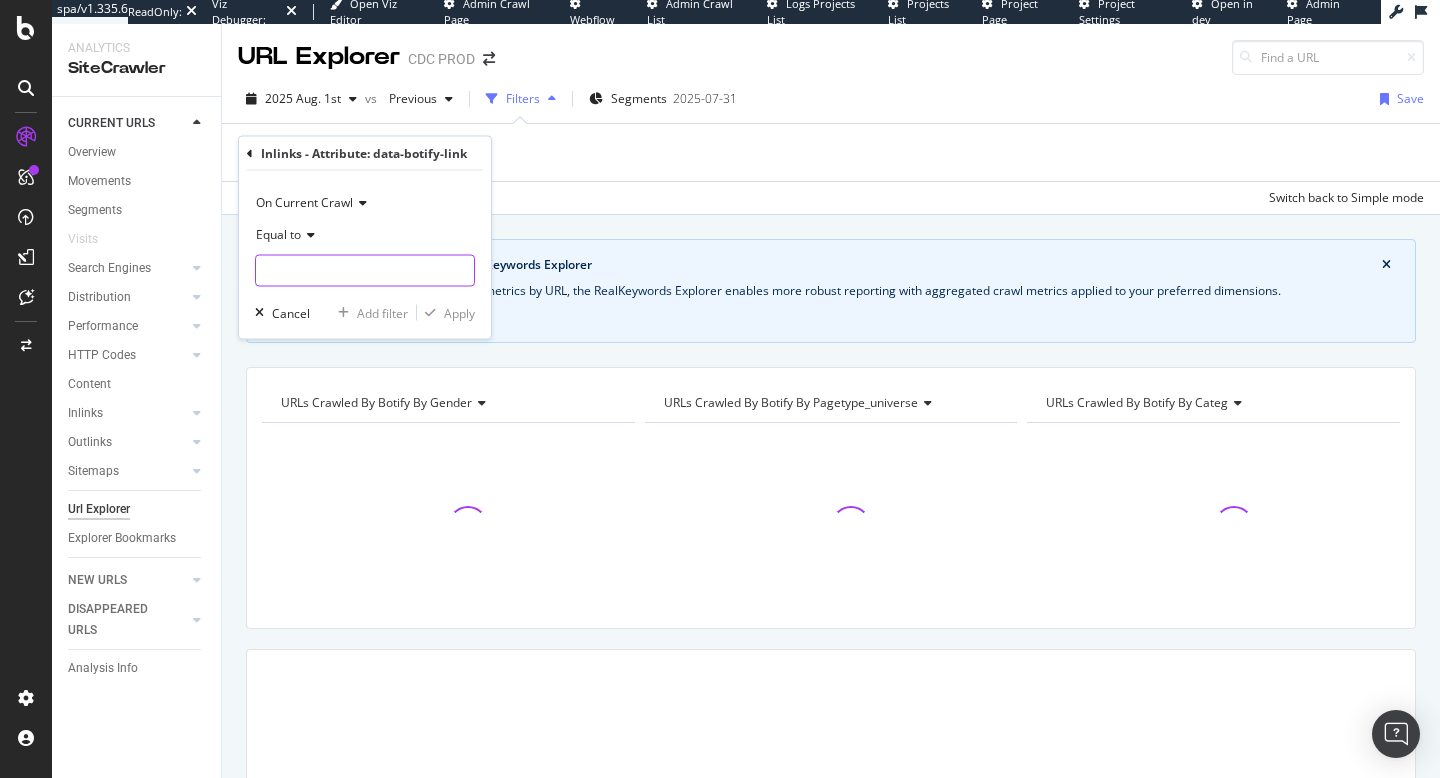 click at bounding box center (365, 271) 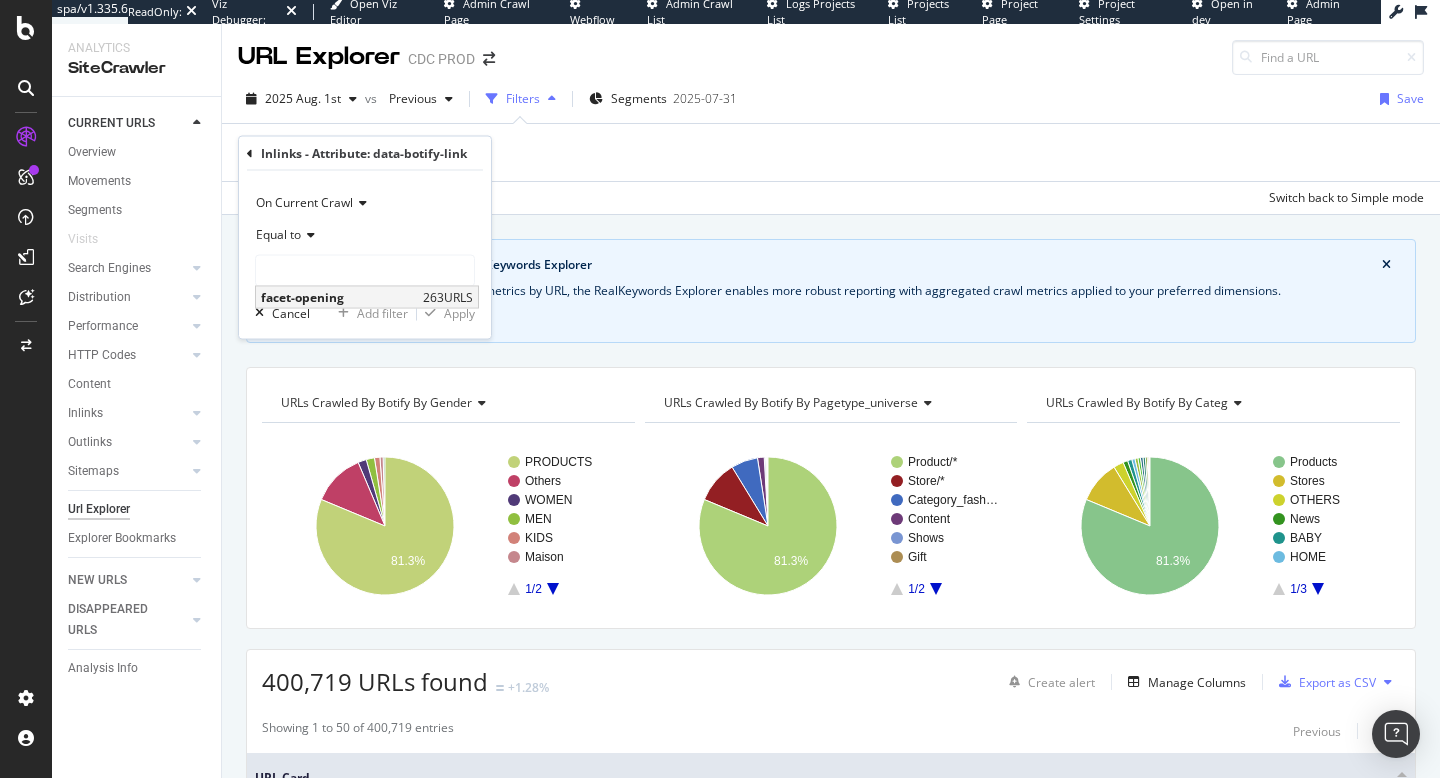 click on "facet-opening" at bounding box center (339, 297) 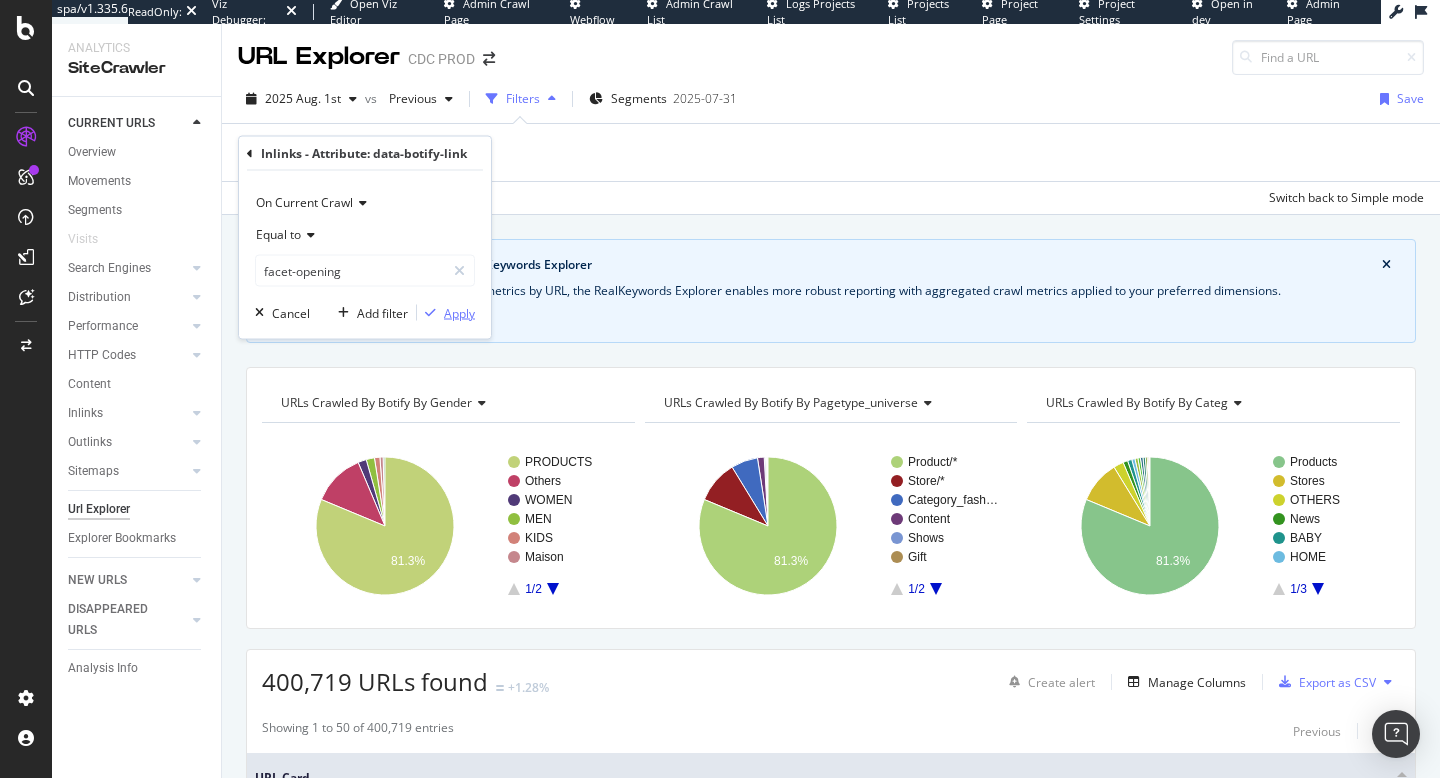 click on "Apply" at bounding box center (459, 312) 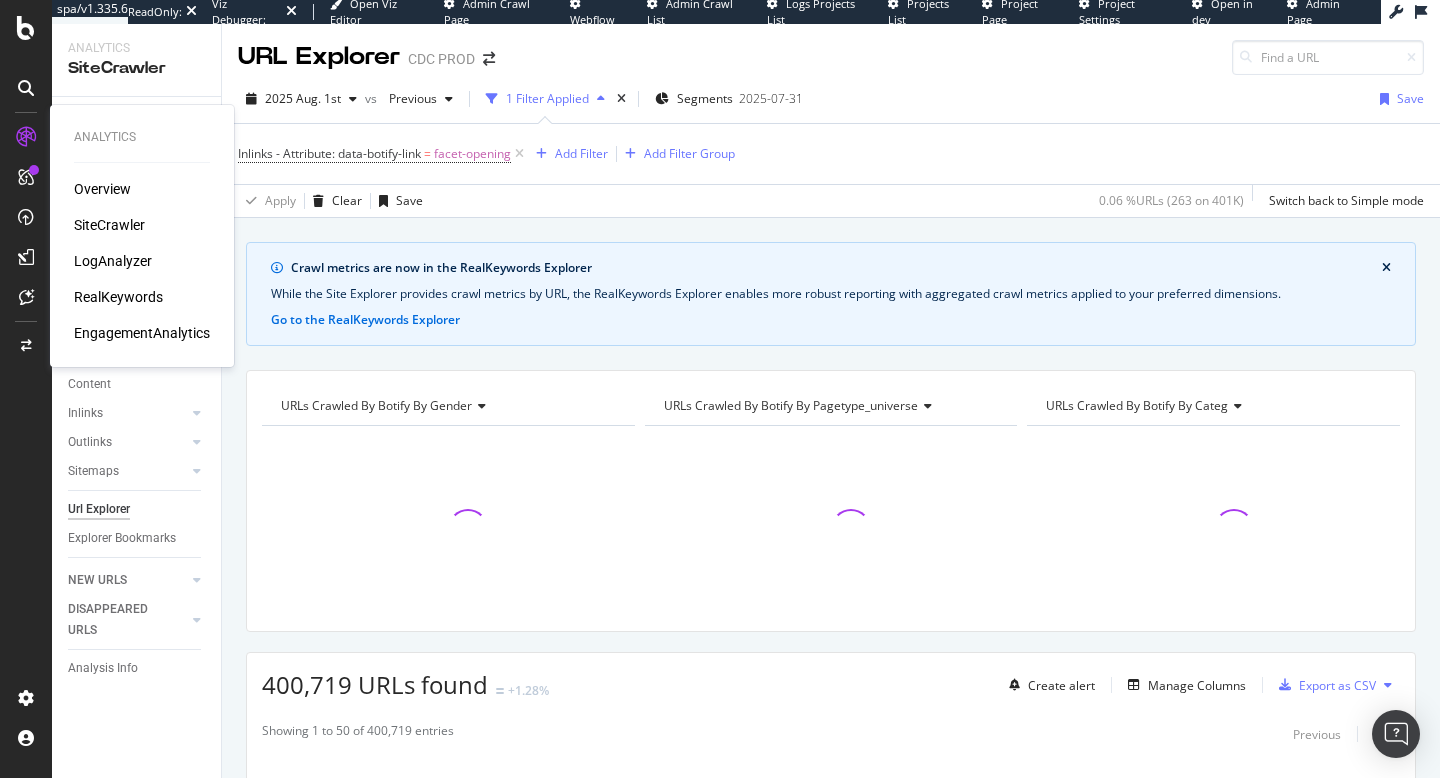 click on "RealKeywords" at bounding box center (118, 297) 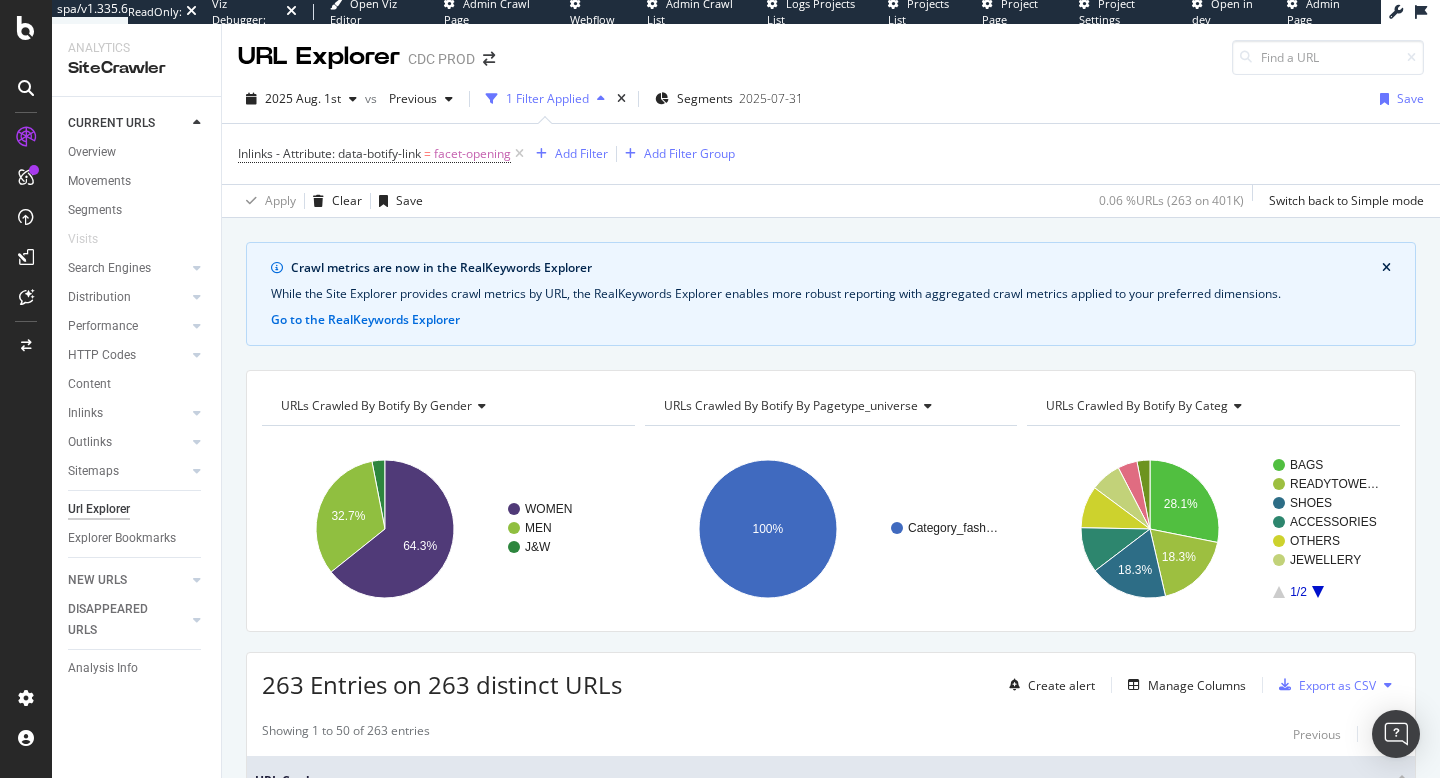 click on "Inlinks - Attribute: data-botify-link   =     facet-opening Add Filter Add Filter Group" at bounding box center (831, 154) 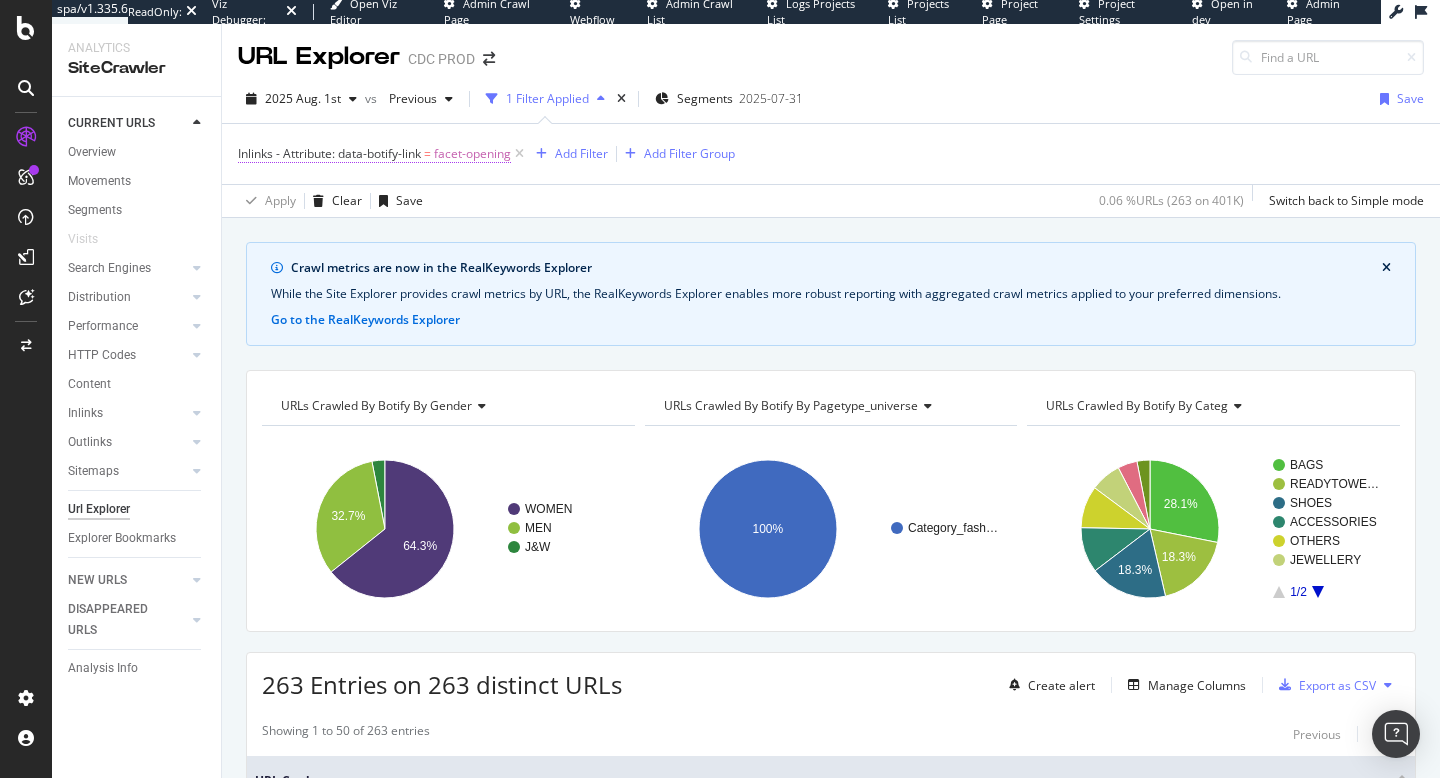 click on "Inlinks - Attribute: data-botify-link" at bounding box center [329, 153] 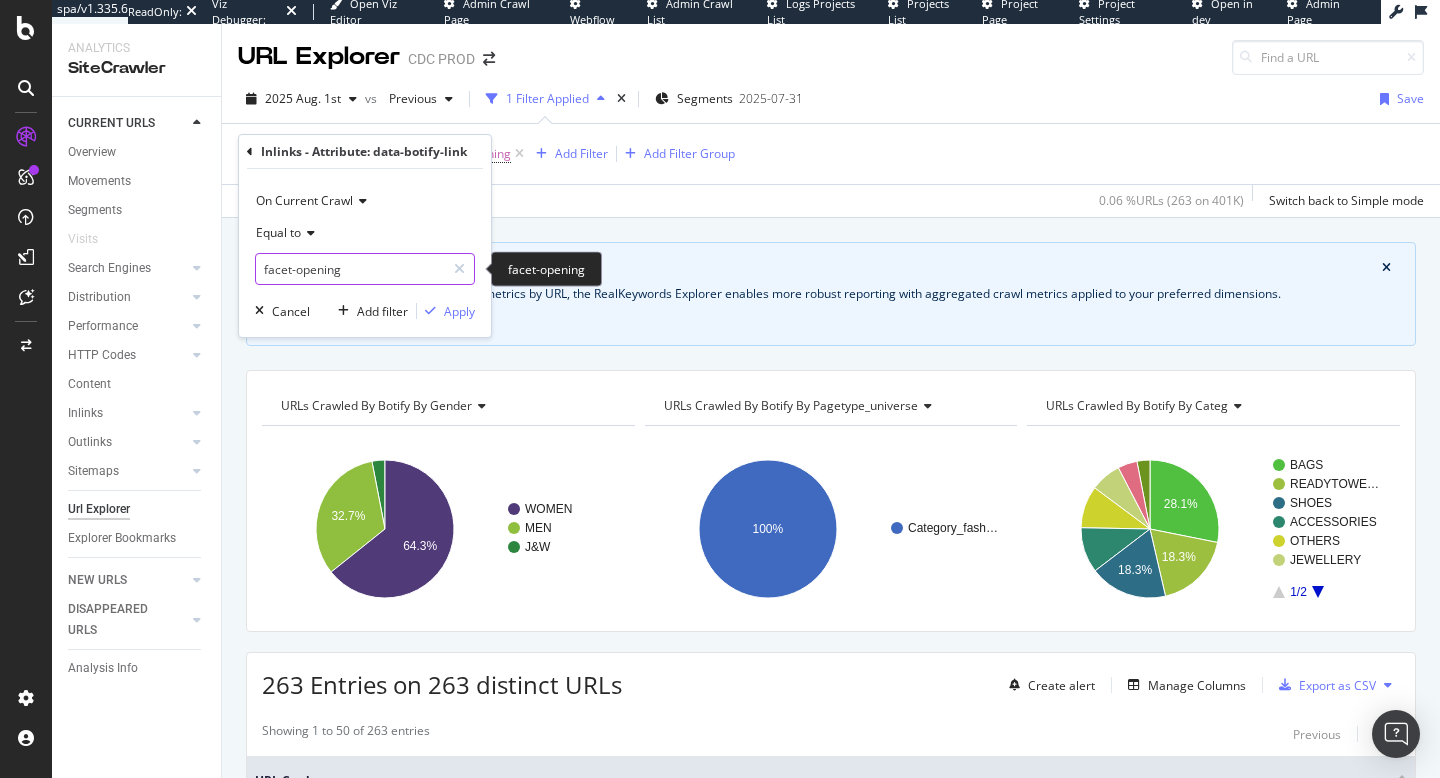 click on "facet-opening" at bounding box center (350, 269) 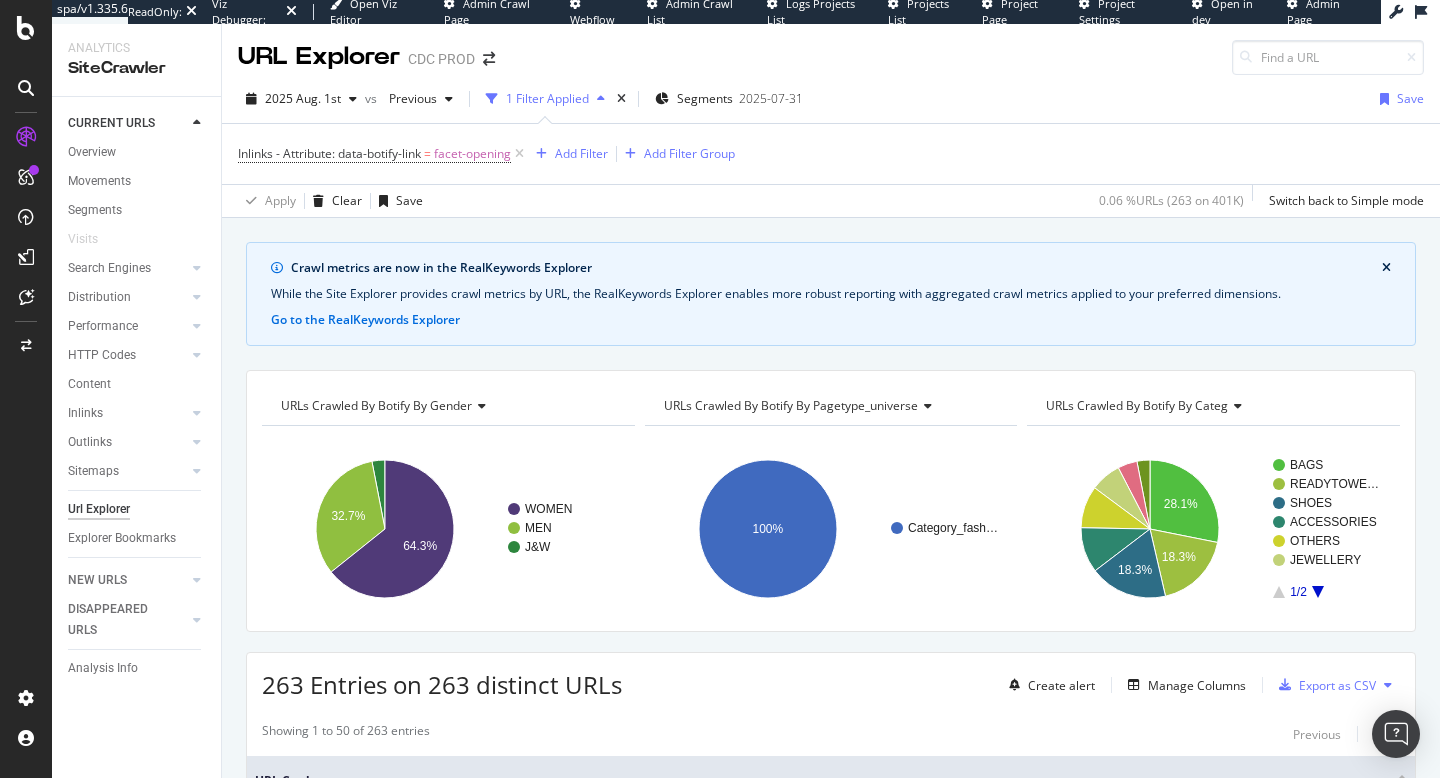 click on "Inlinks - Attribute: data-botify-link   =     facet-opening Add Filter Add Filter Group" at bounding box center [831, 154] 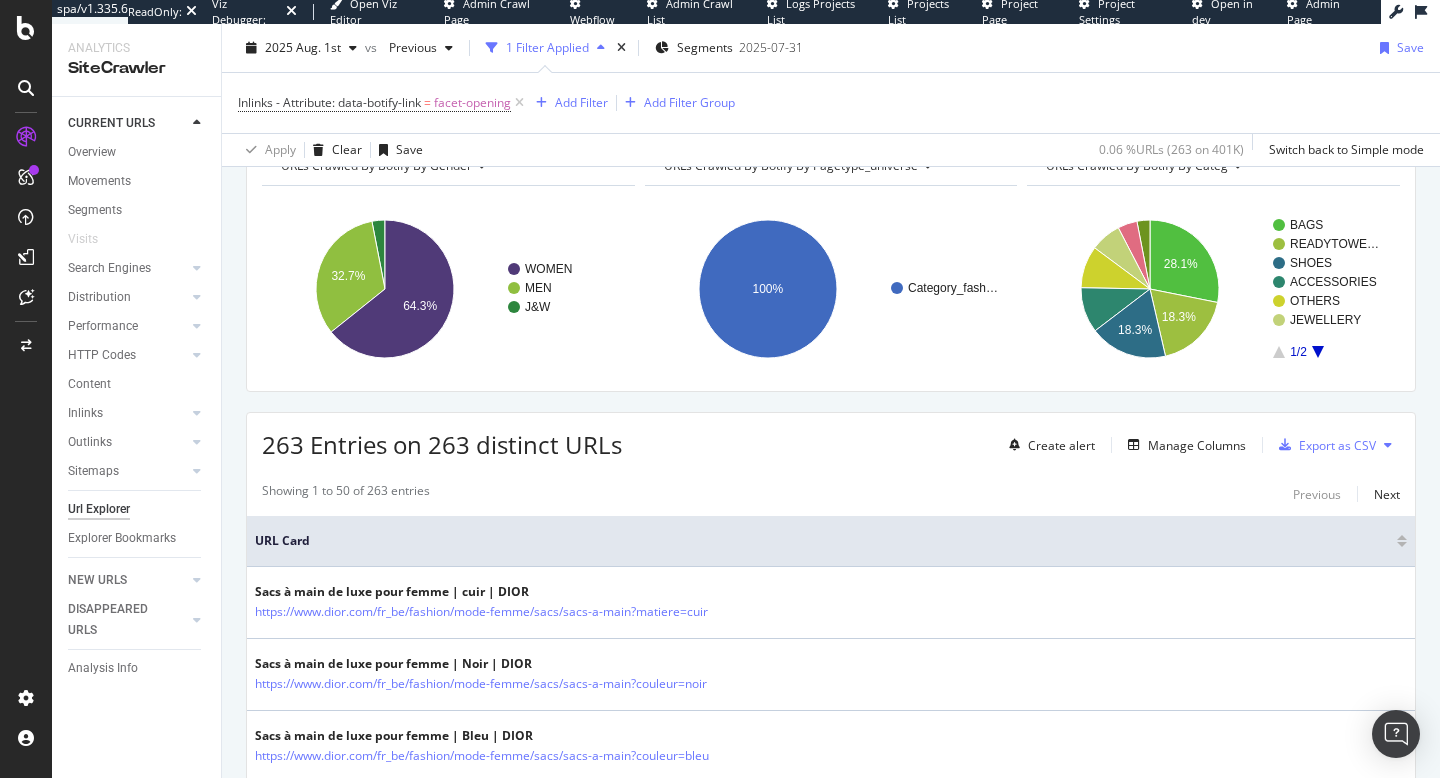 scroll, scrollTop: 234, scrollLeft: 0, axis: vertical 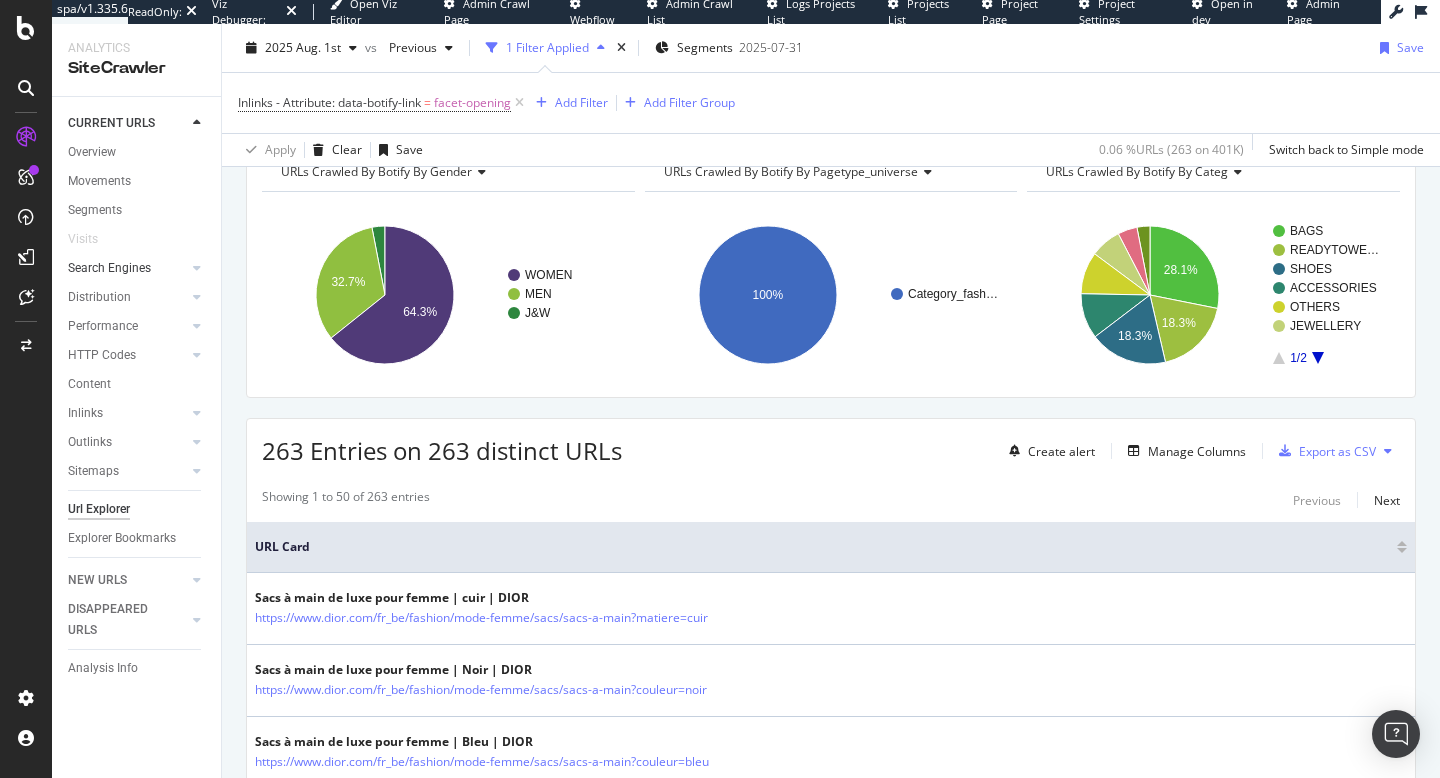 click on "Search Engines" at bounding box center [127, 268] 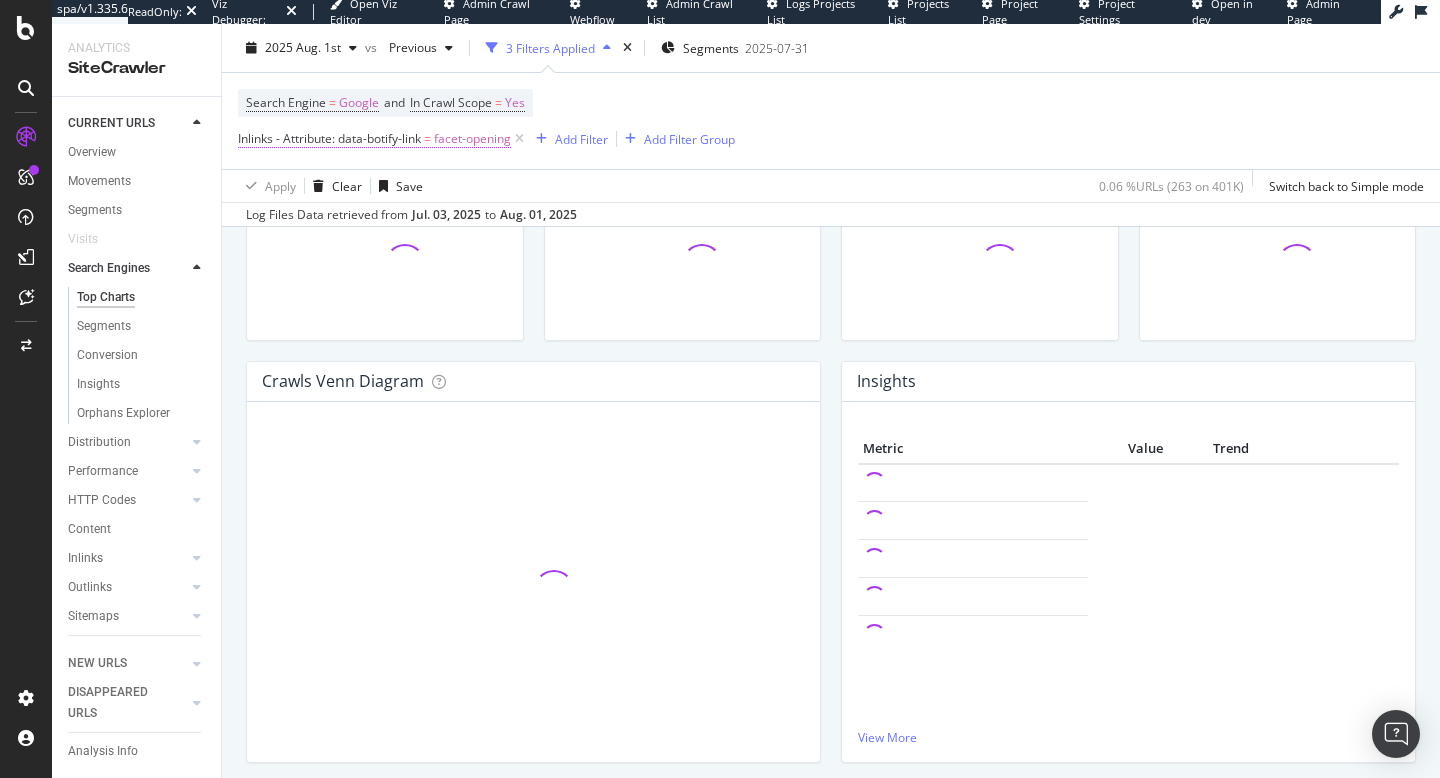 scroll, scrollTop: 0, scrollLeft: 0, axis: both 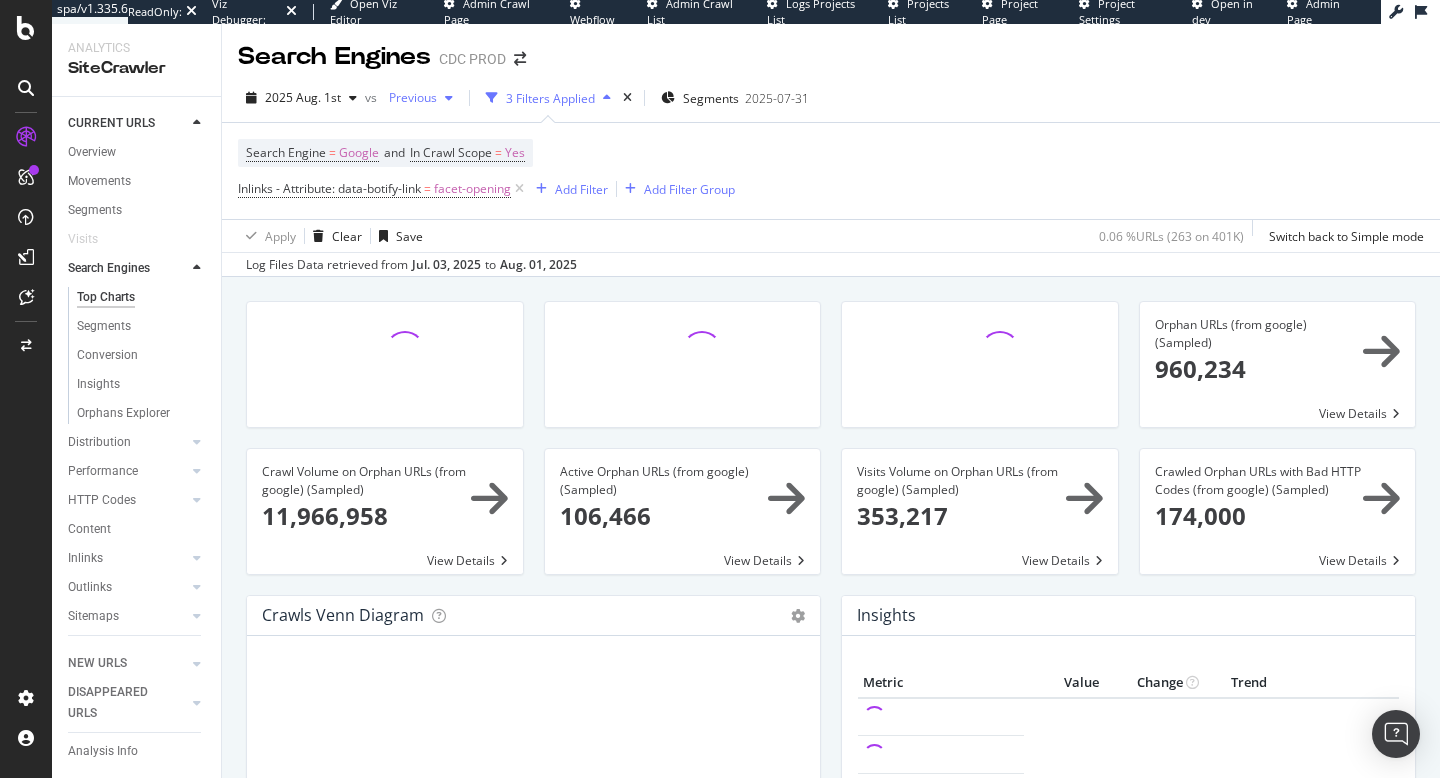 click at bounding box center [449, 98] 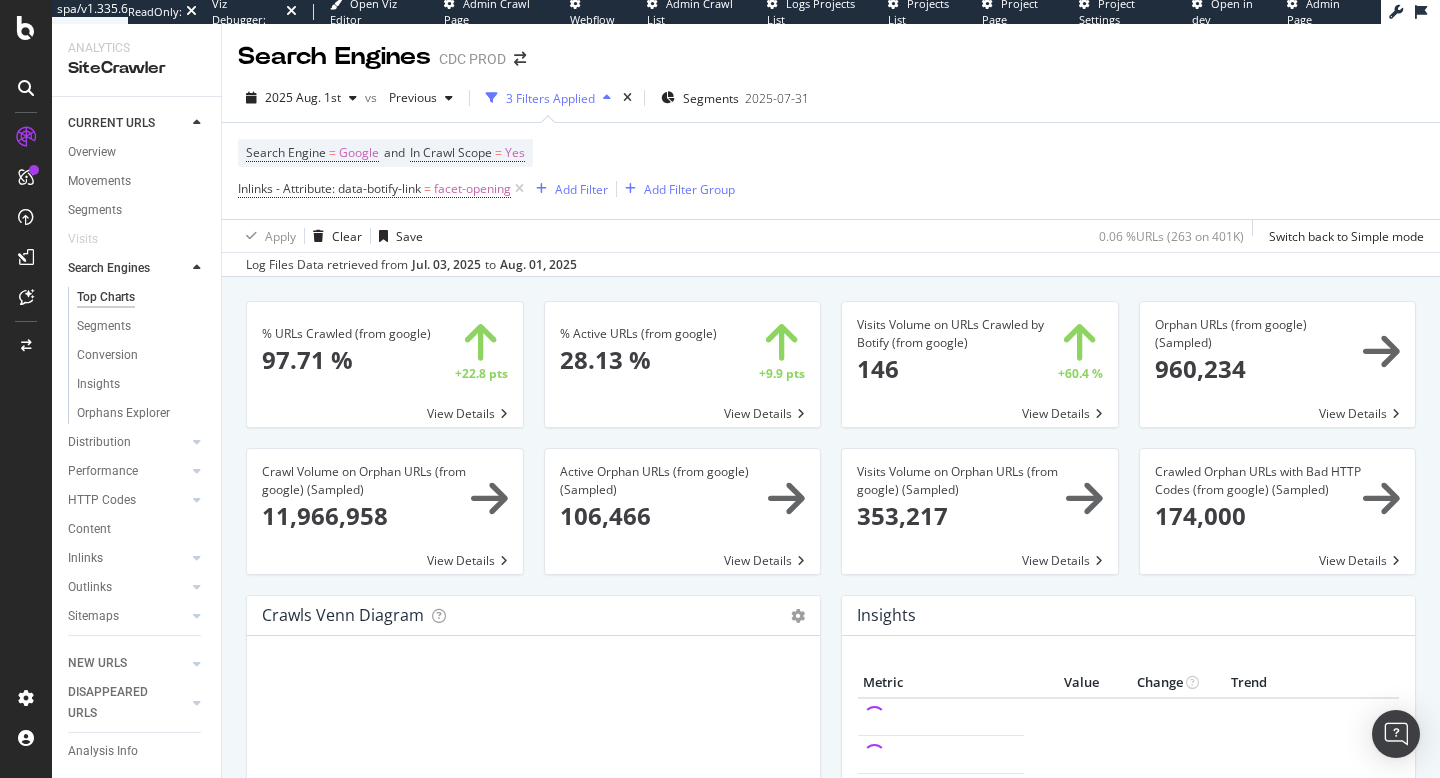 click on "Apply Clear Save 0.06 %  URLs ( 263 on 401K ) Switch back to Simple mode" at bounding box center [831, 235] 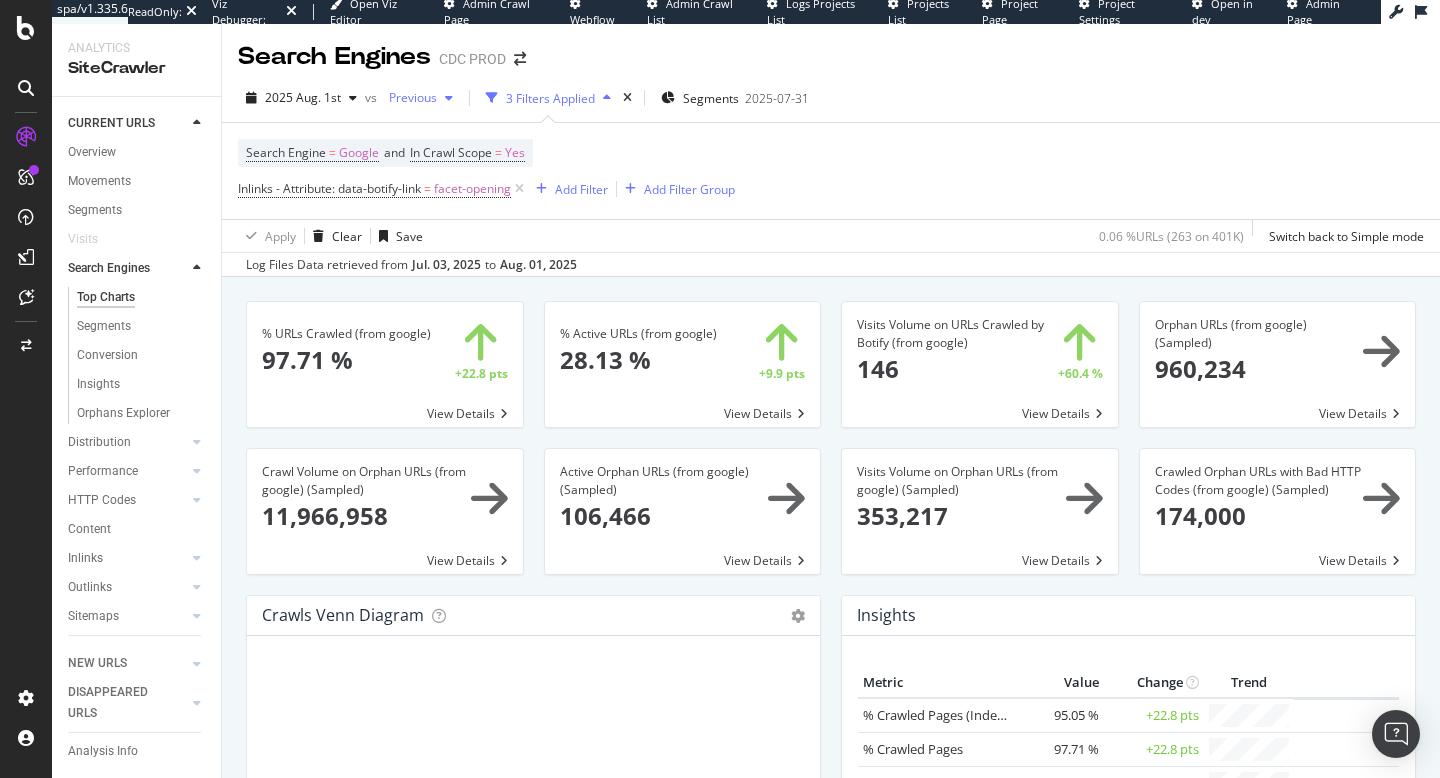 click at bounding box center [449, 98] 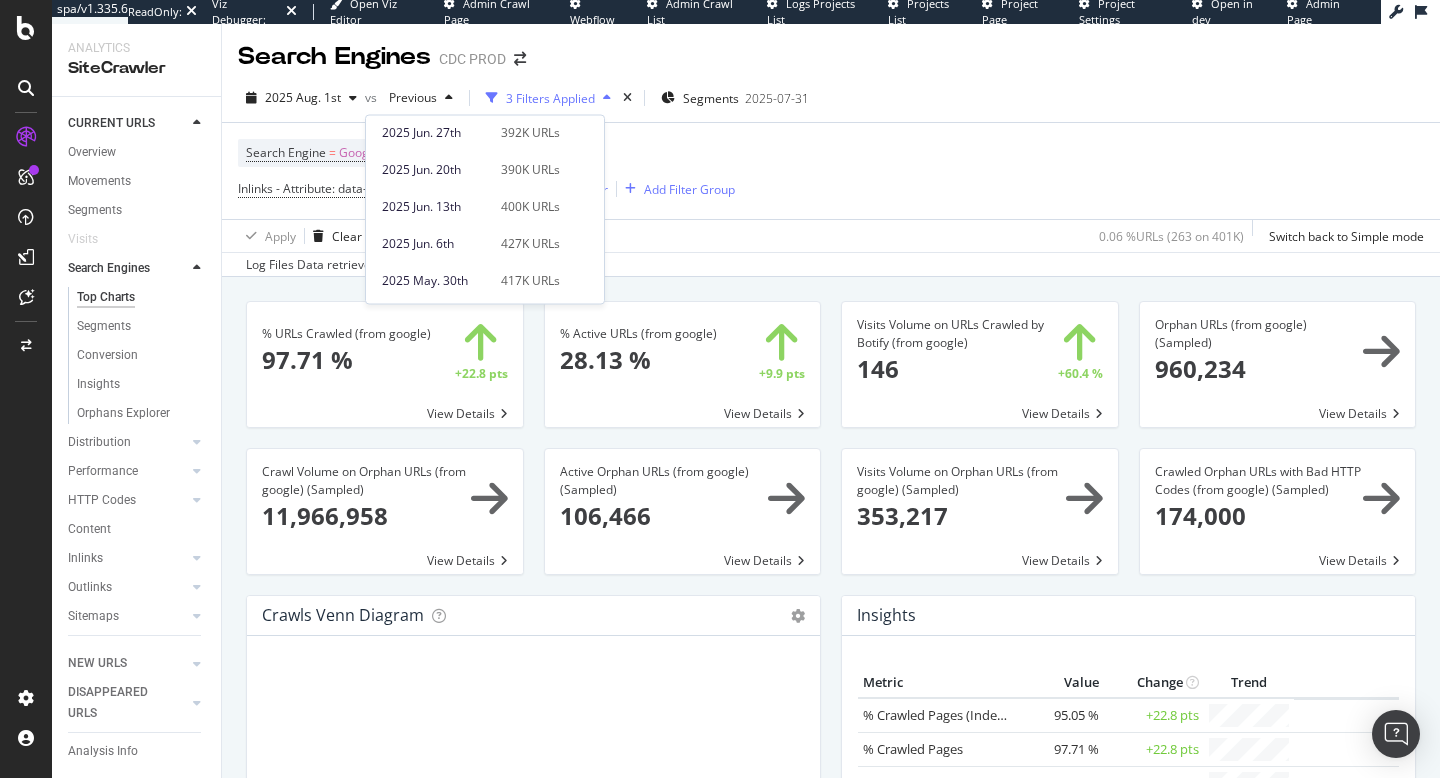 scroll, scrollTop: 238, scrollLeft: 0, axis: vertical 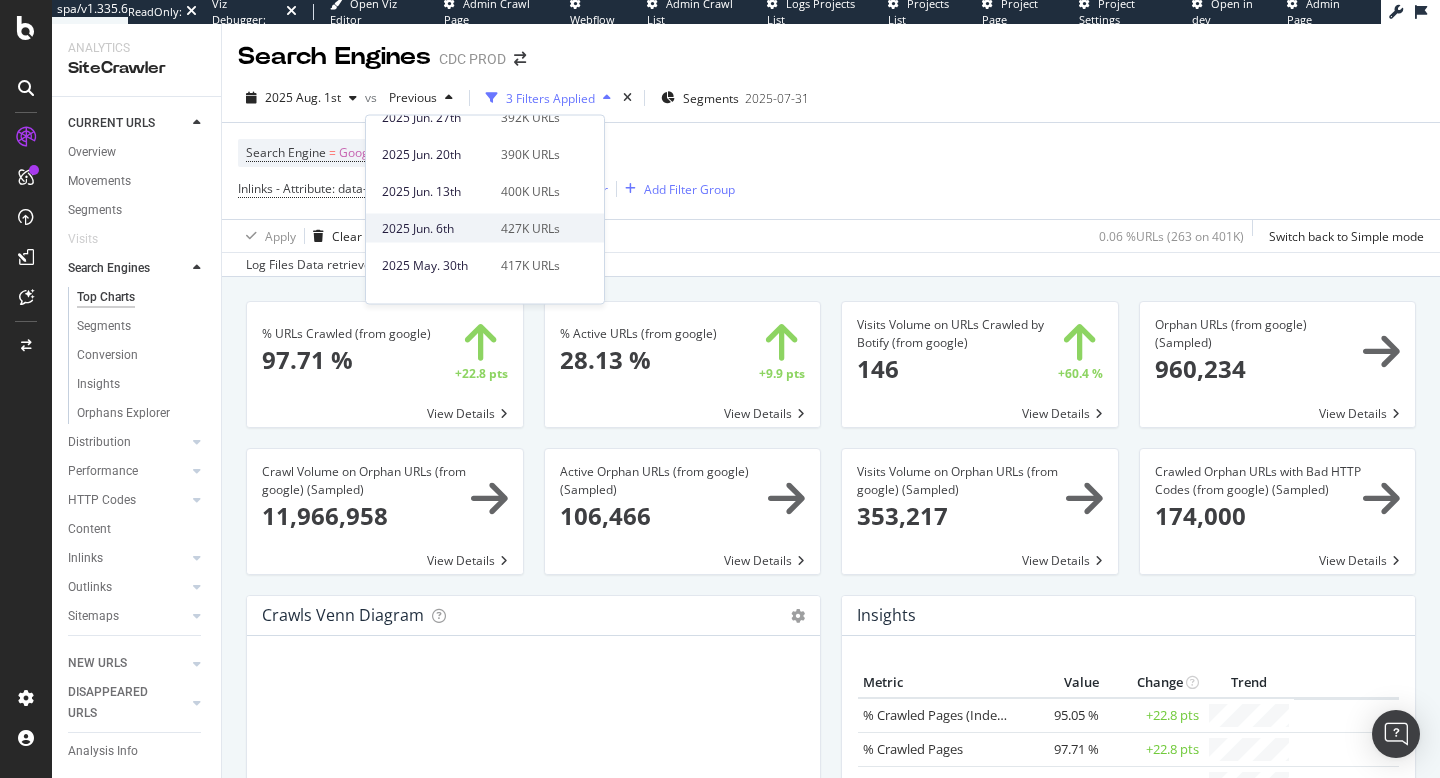 click on "2025 Jun. 6th" at bounding box center (435, 228) 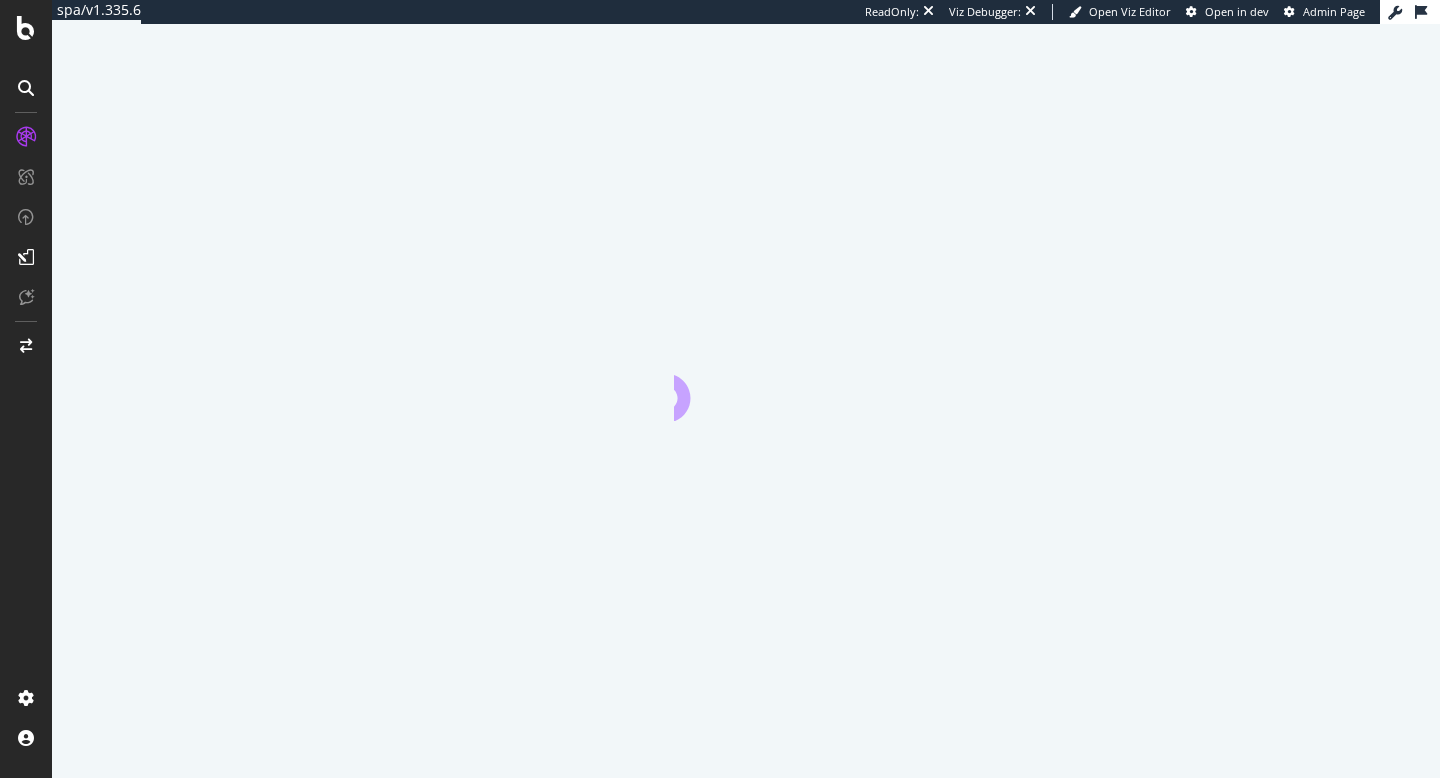 scroll, scrollTop: 0, scrollLeft: 0, axis: both 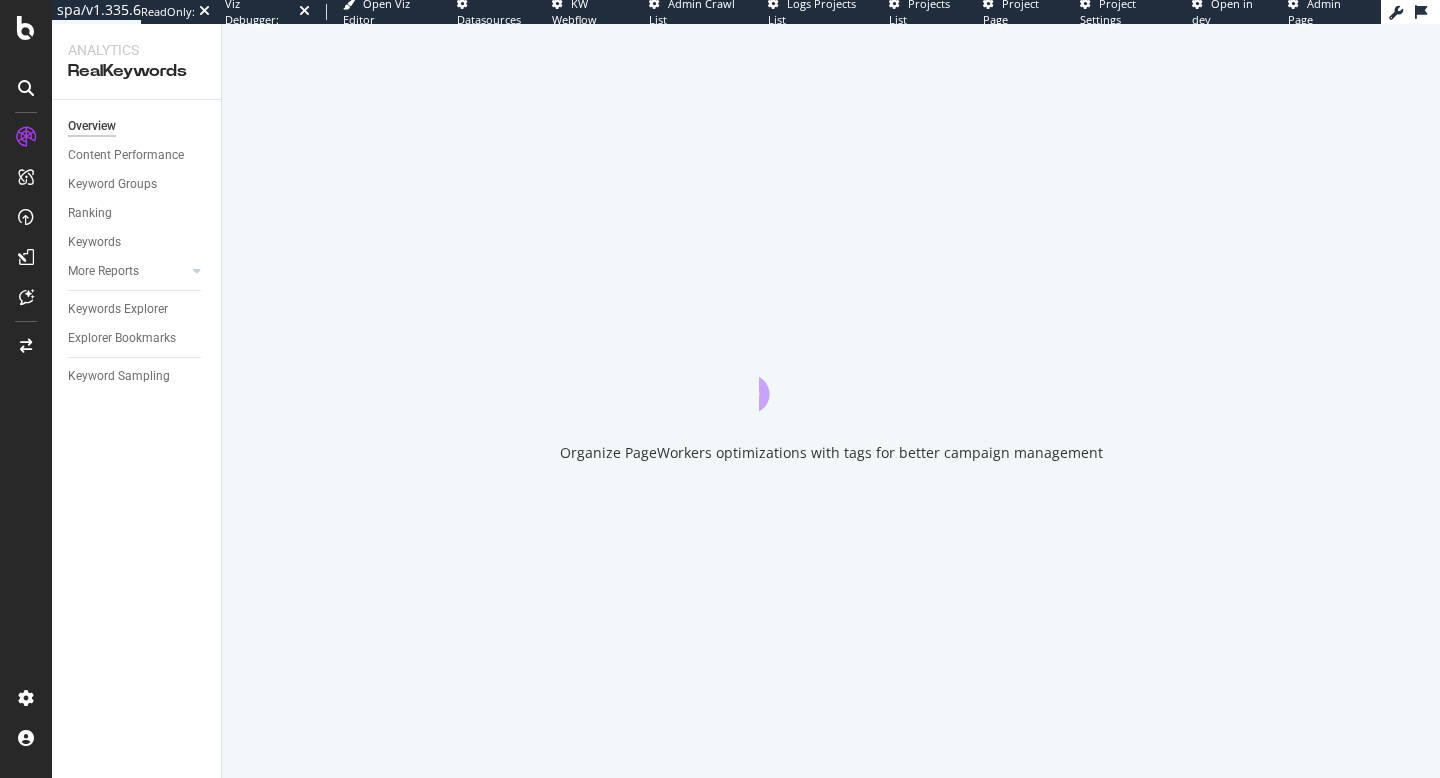 click on "Organize PageWorkers optimizations with tags for better campaign management" at bounding box center [831, 401] 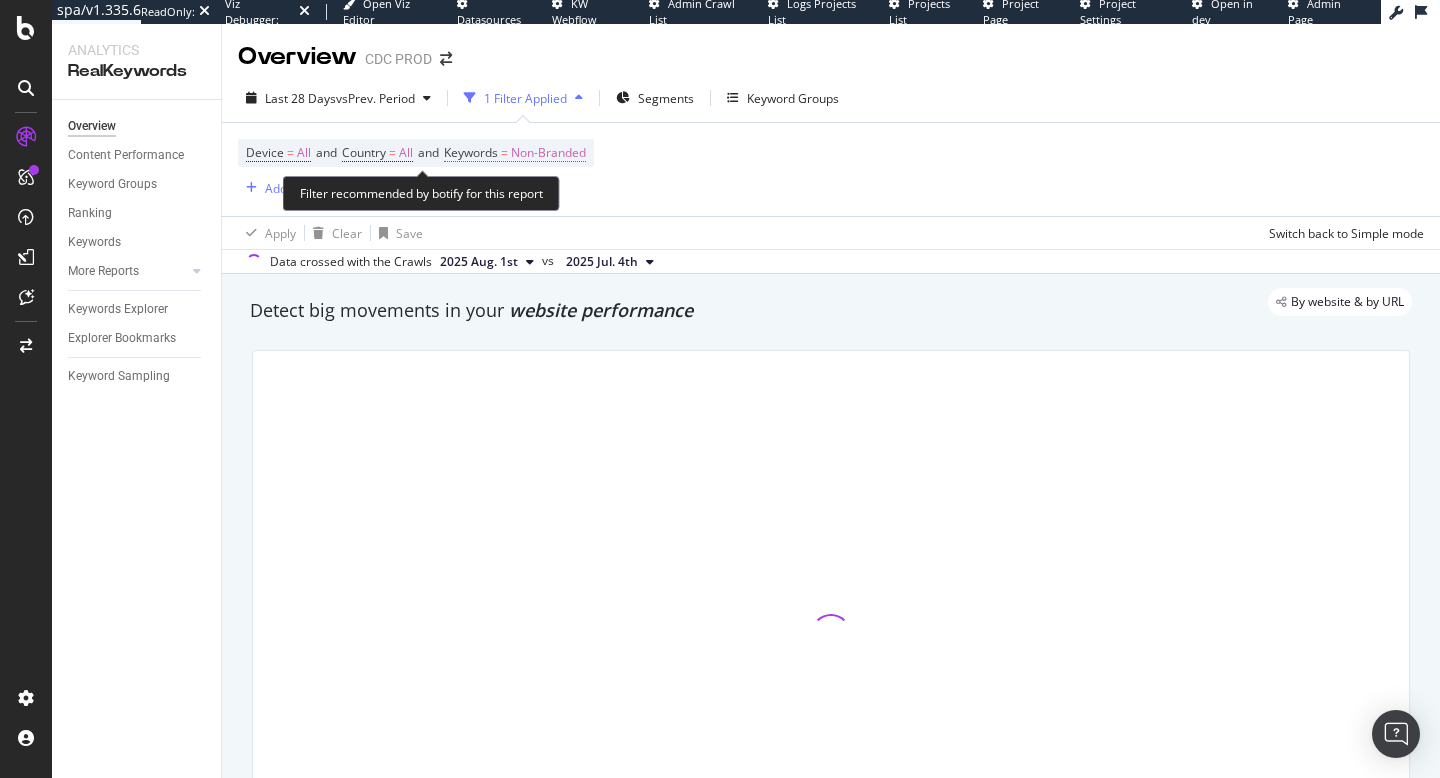 click on "Non-Branded" at bounding box center (548, 153) 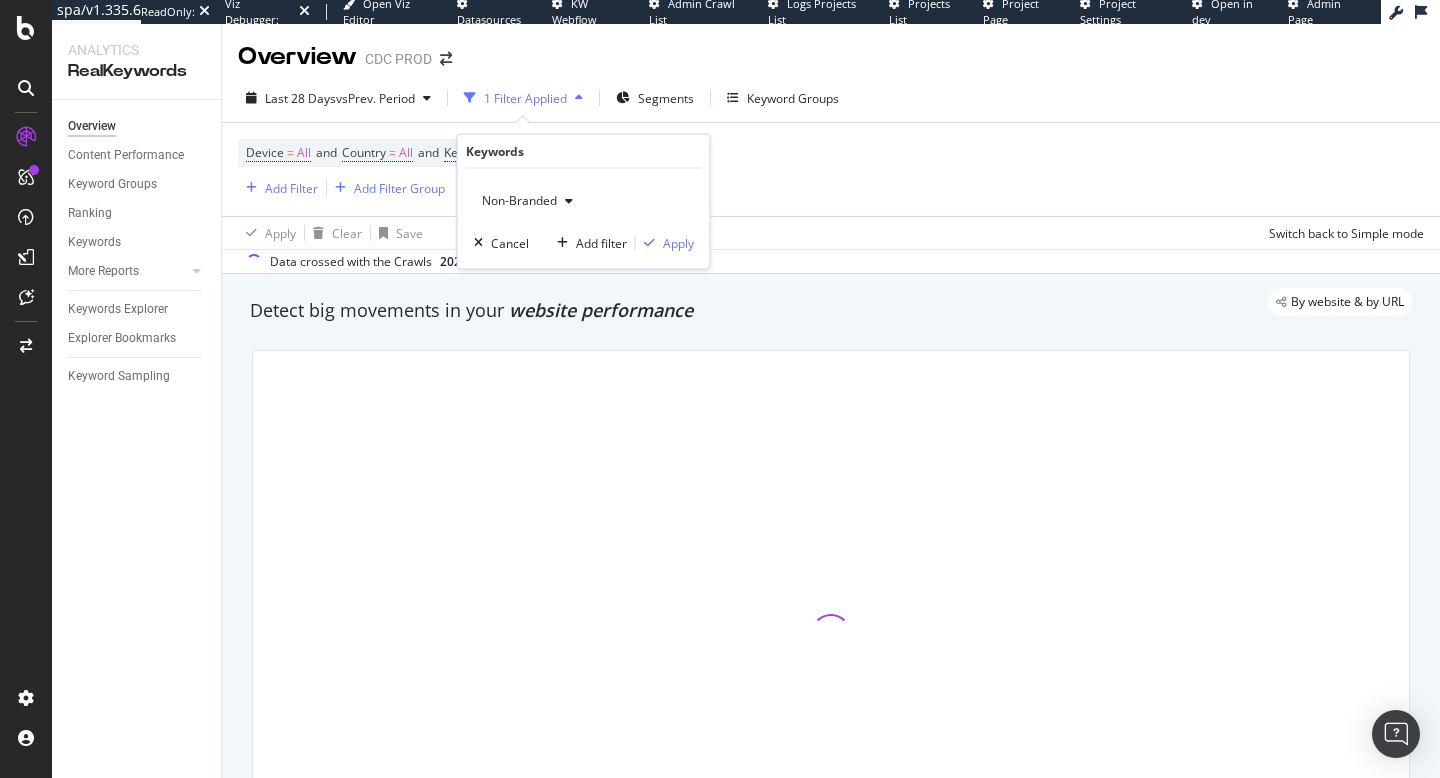 click on "Non-Branded" at bounding box center [527, 201] 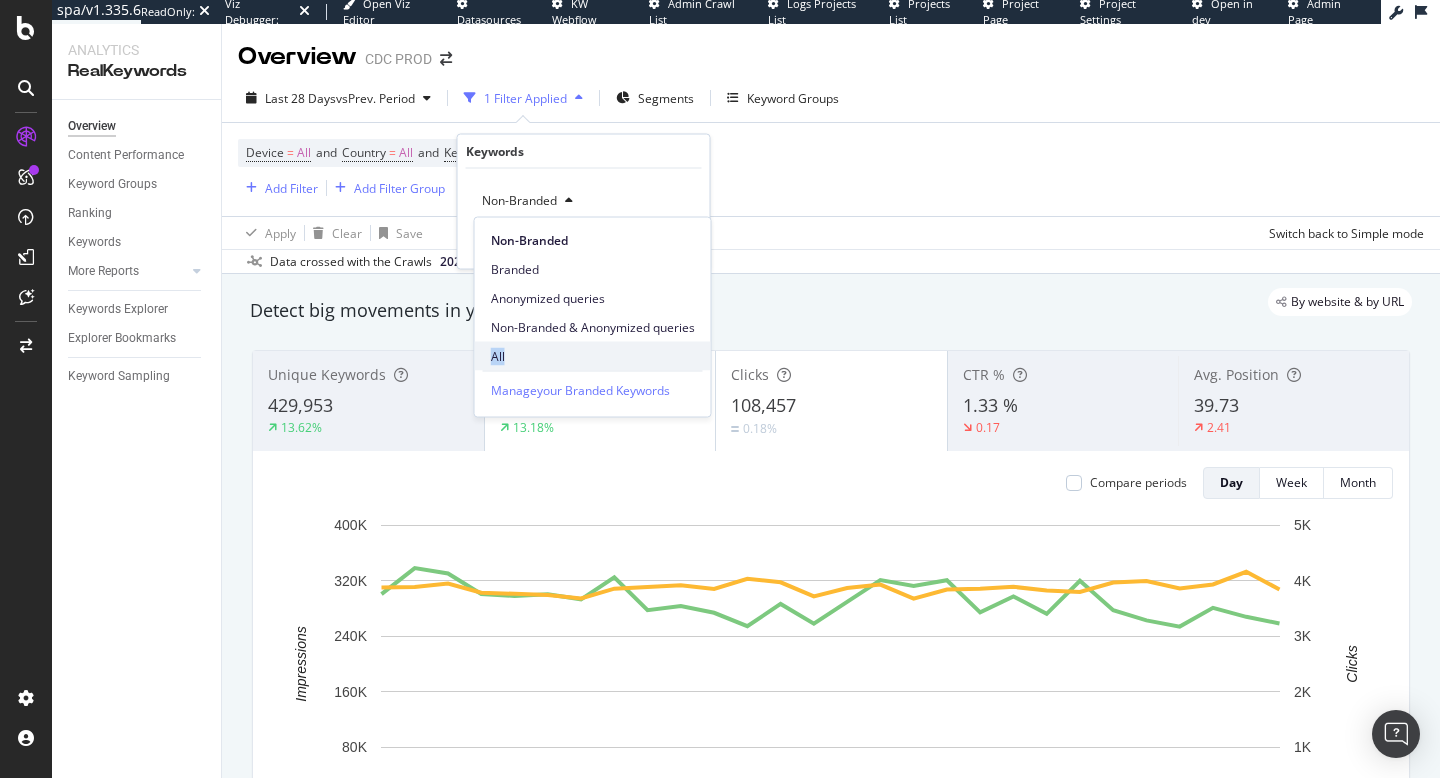 drag, startPoint x: 518, startPoint y: 340, endPoint x: 518, endPoint y: 351, distance: 11 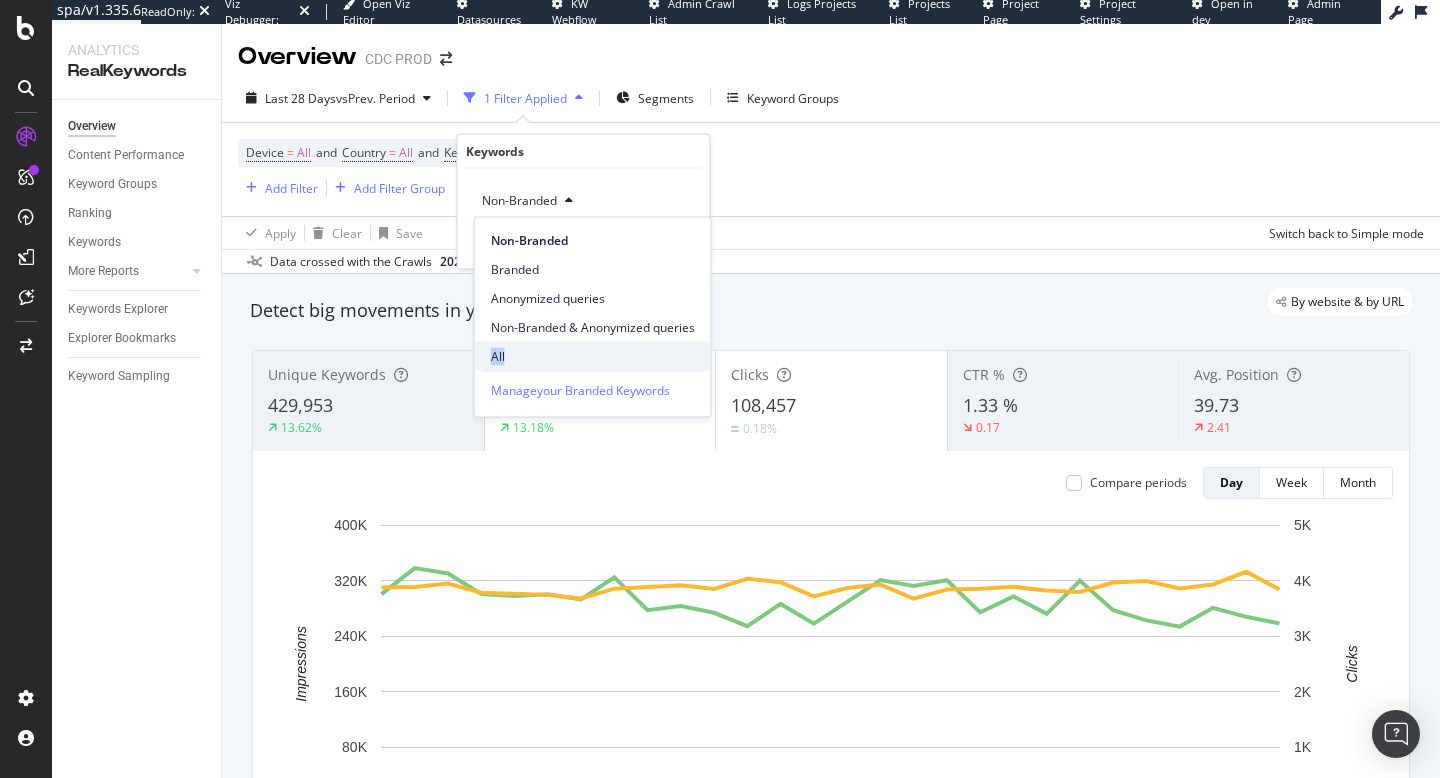 click on "All" at bounding box center (593, 356) 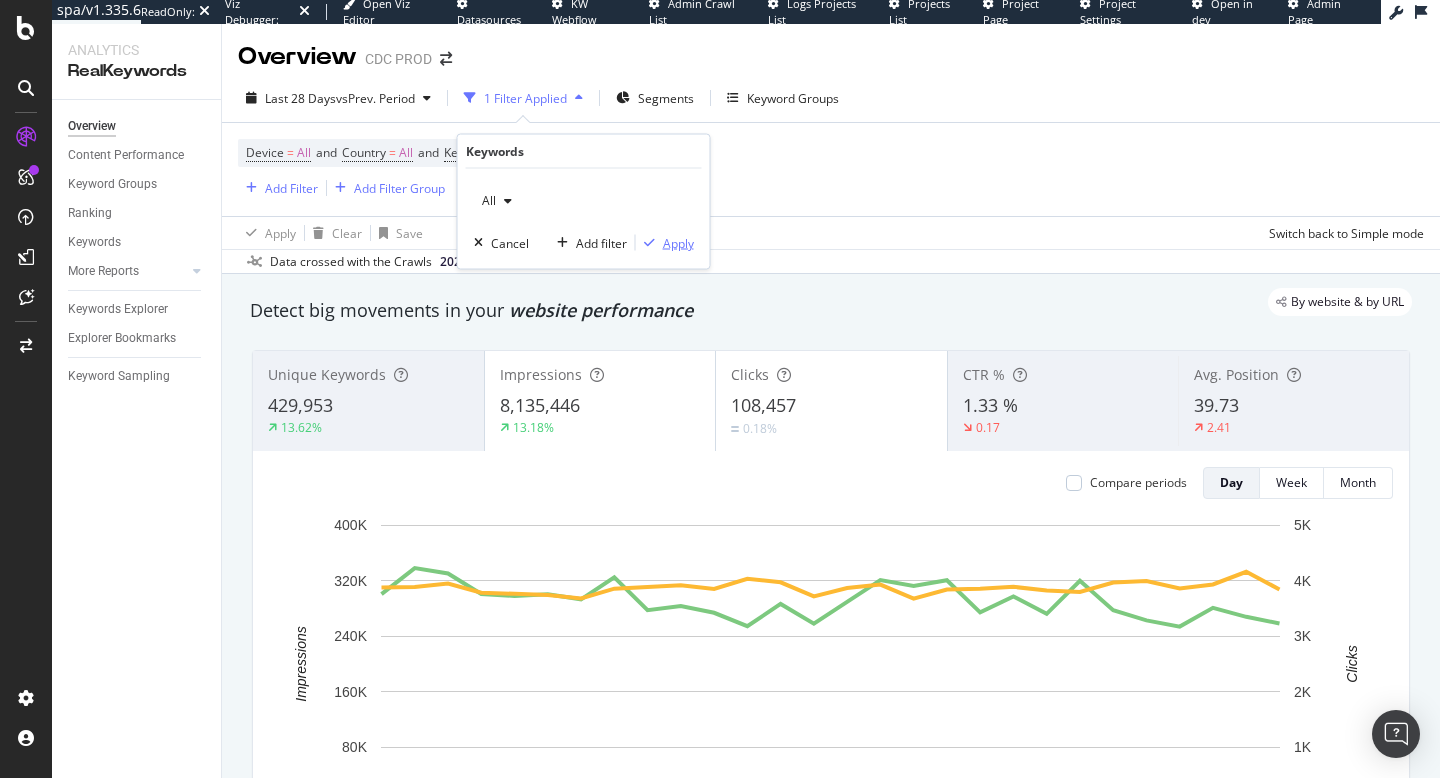 click on "Apply" at bounding box center [678, 242] 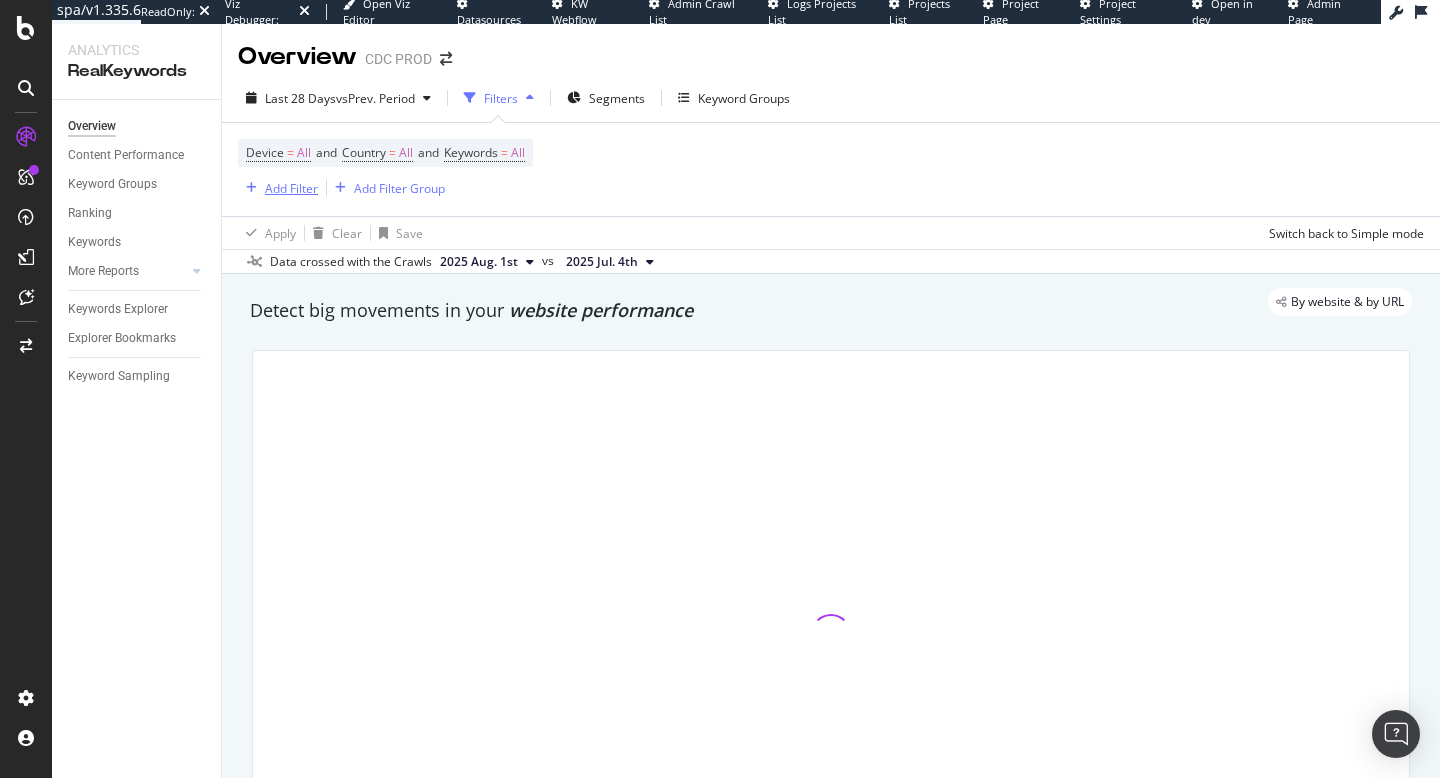 click on "Add Filter" at bounding box center (291, 188) 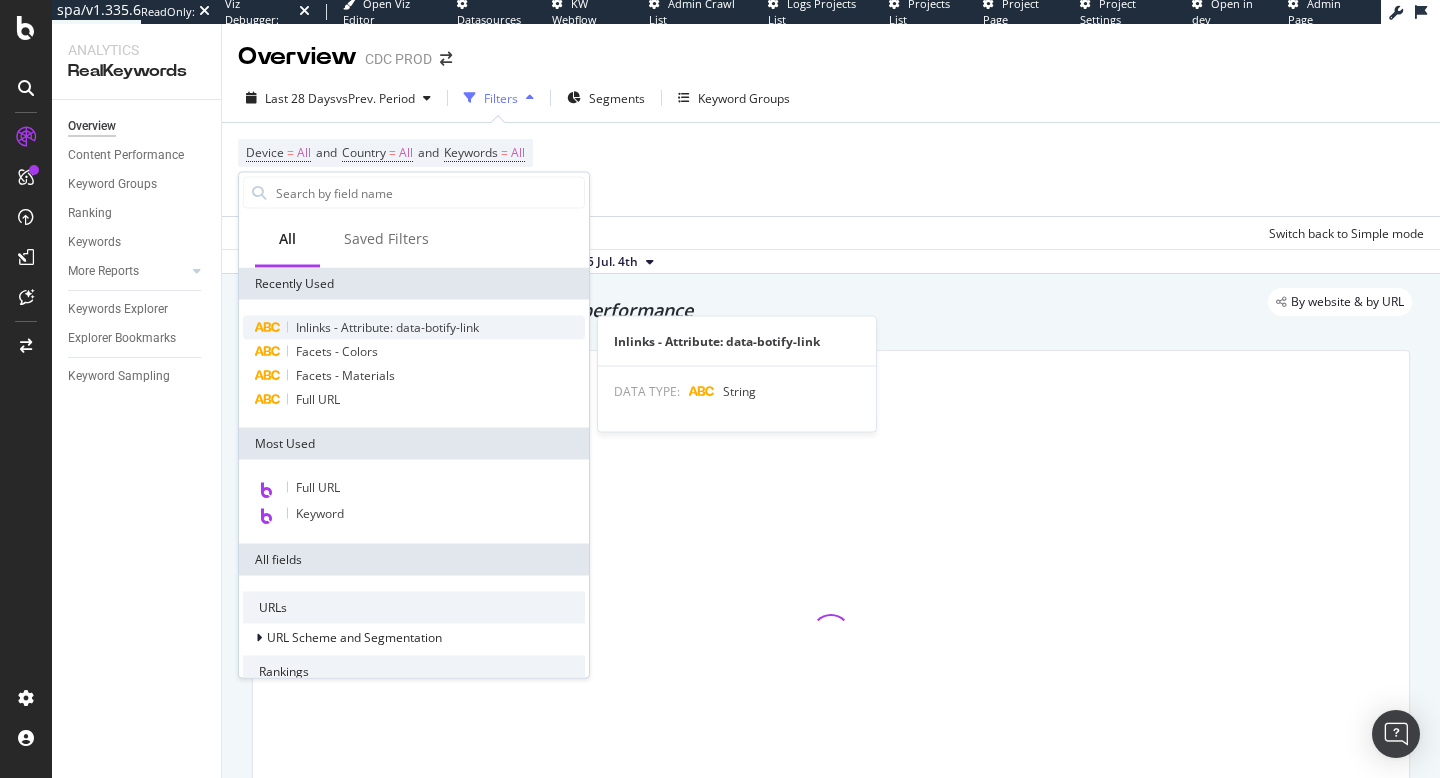 click on "Inlinks - Attribute: data-botify-link" at bounding box center (387, 327) 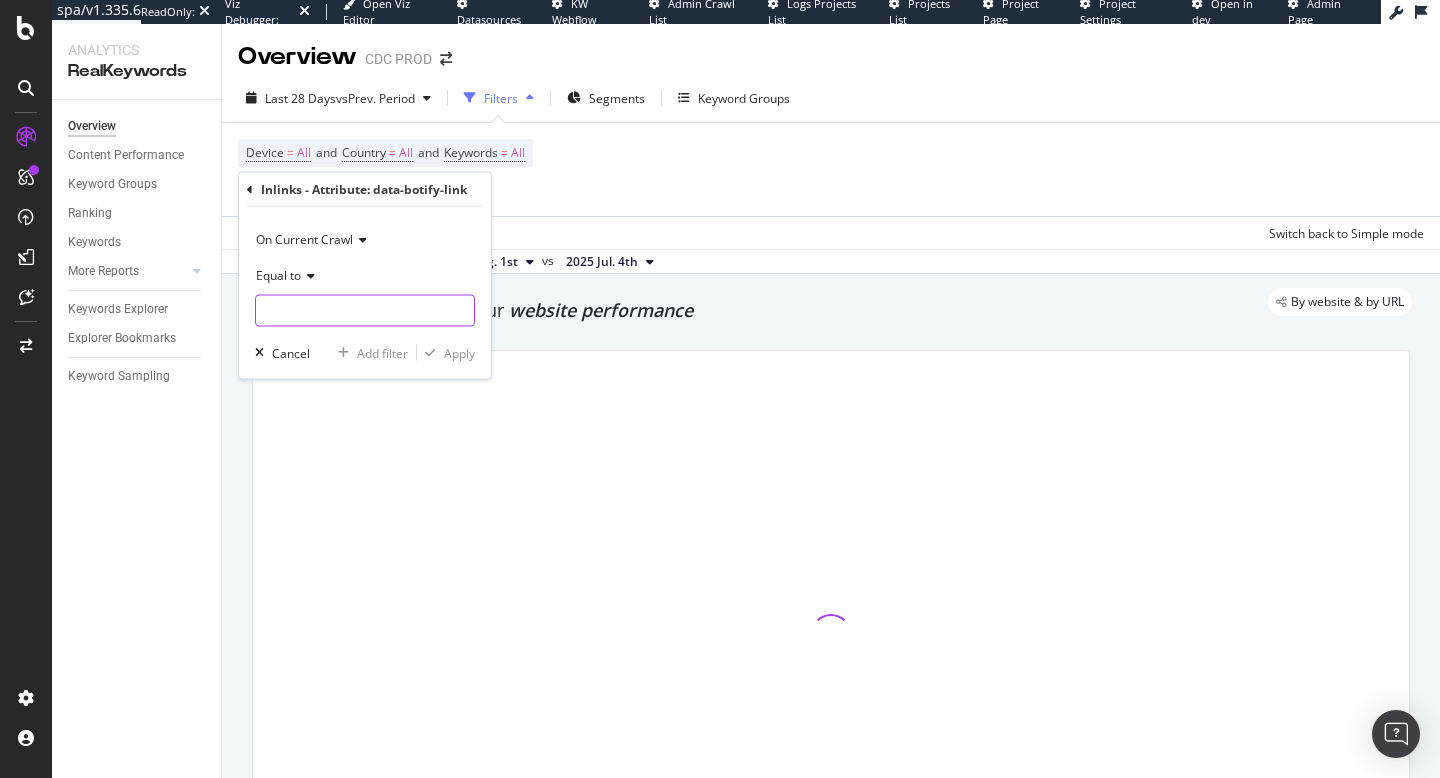 click at bounding box center (365, 311) 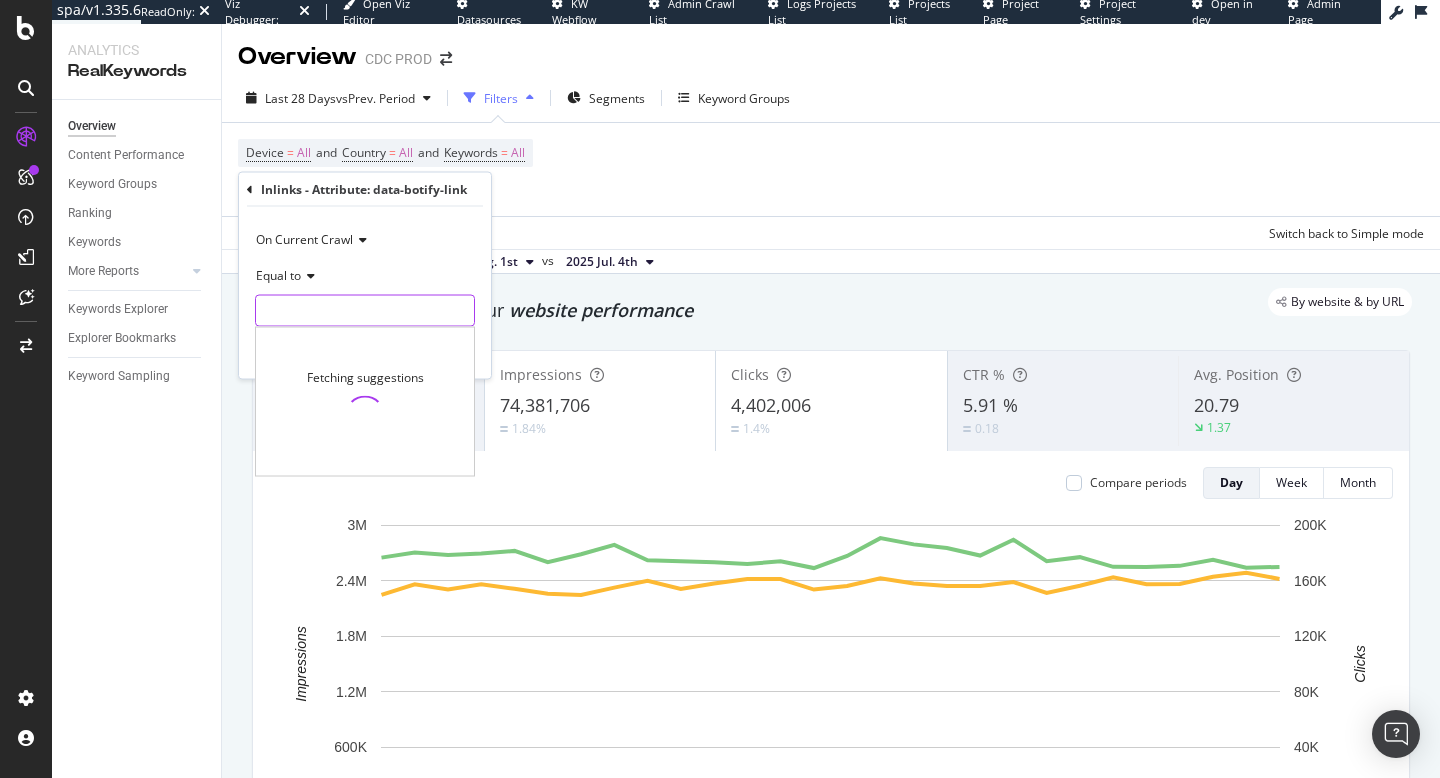 paste on "facet-opening" 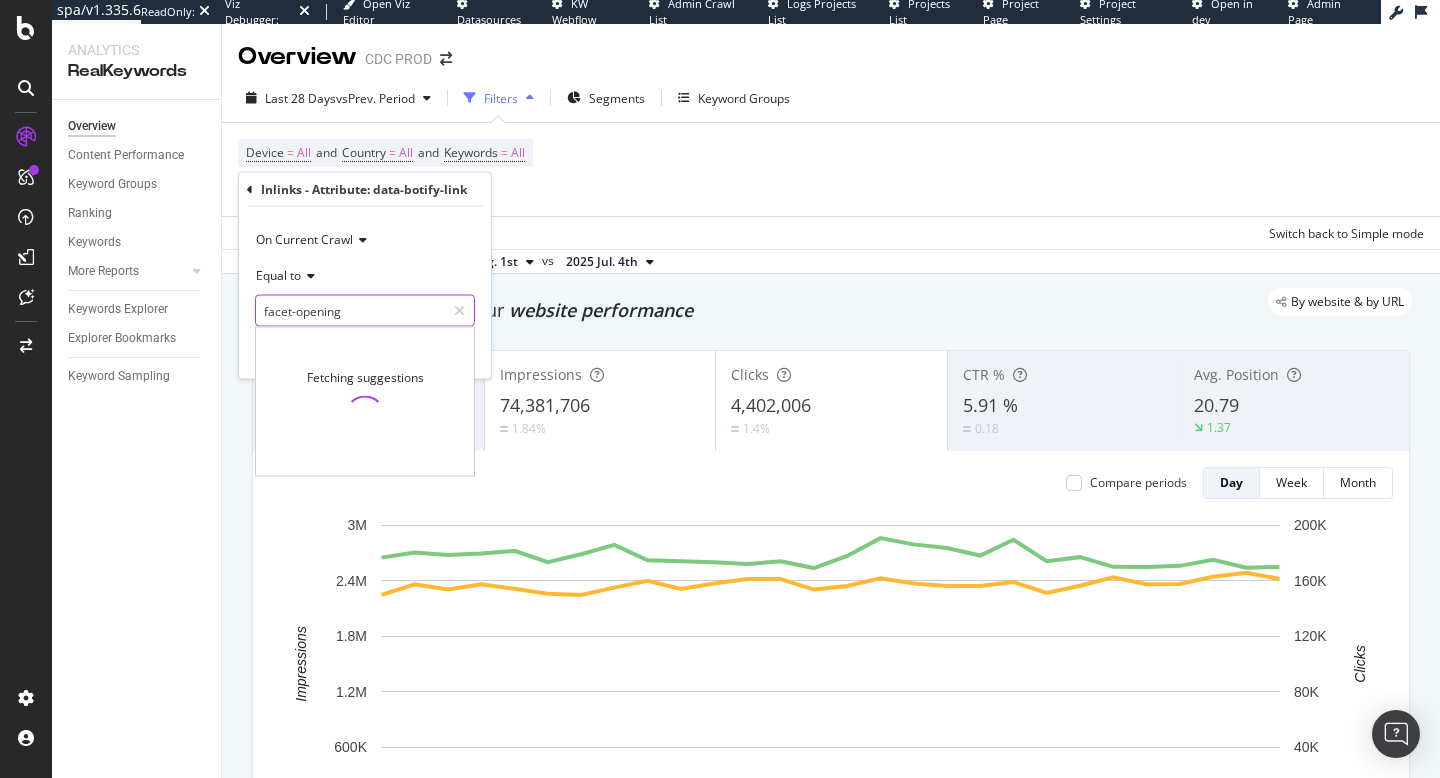 type on "facet-opening" 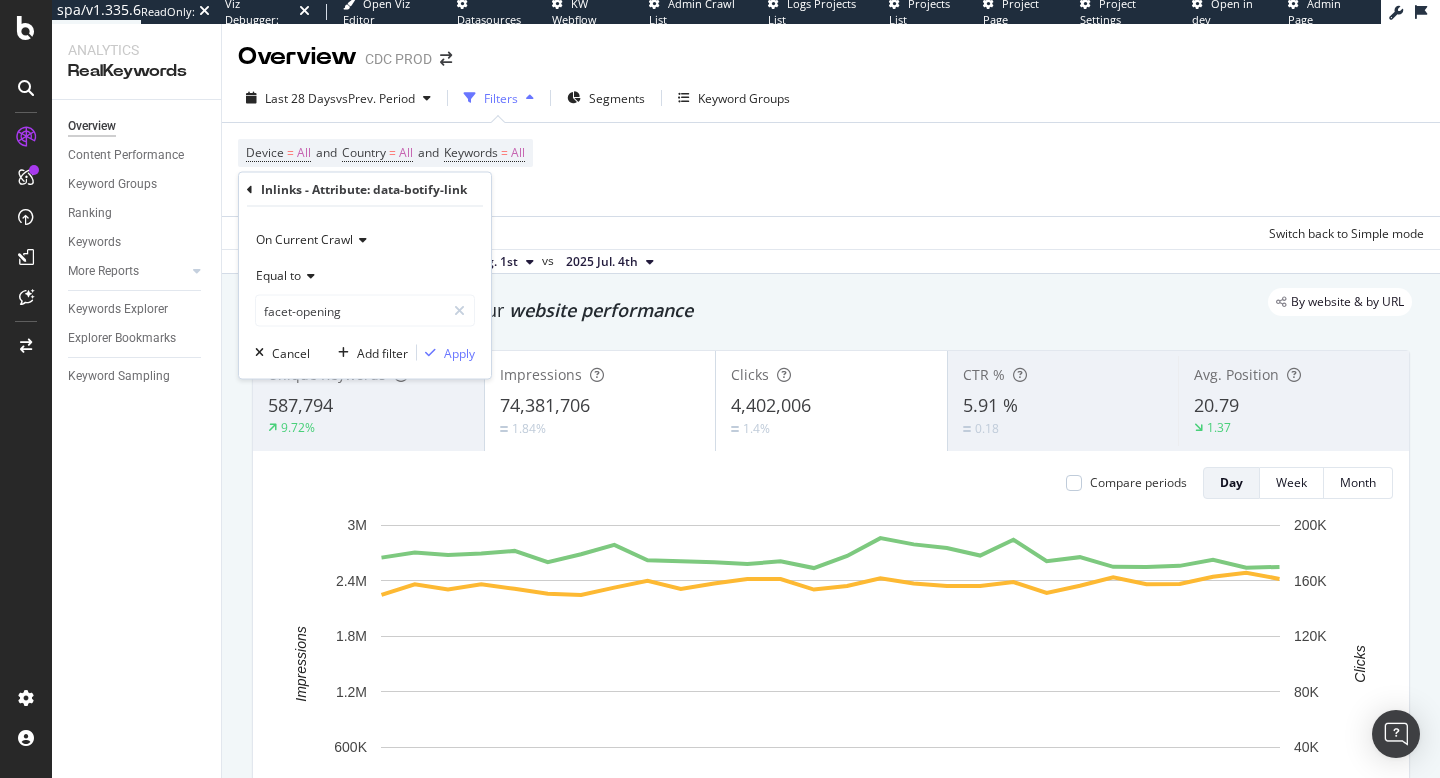 click on "On Current Crawl Equal to facet-opening facet-opening Cancel Add filter Apply" at bounding box center [365, 293] 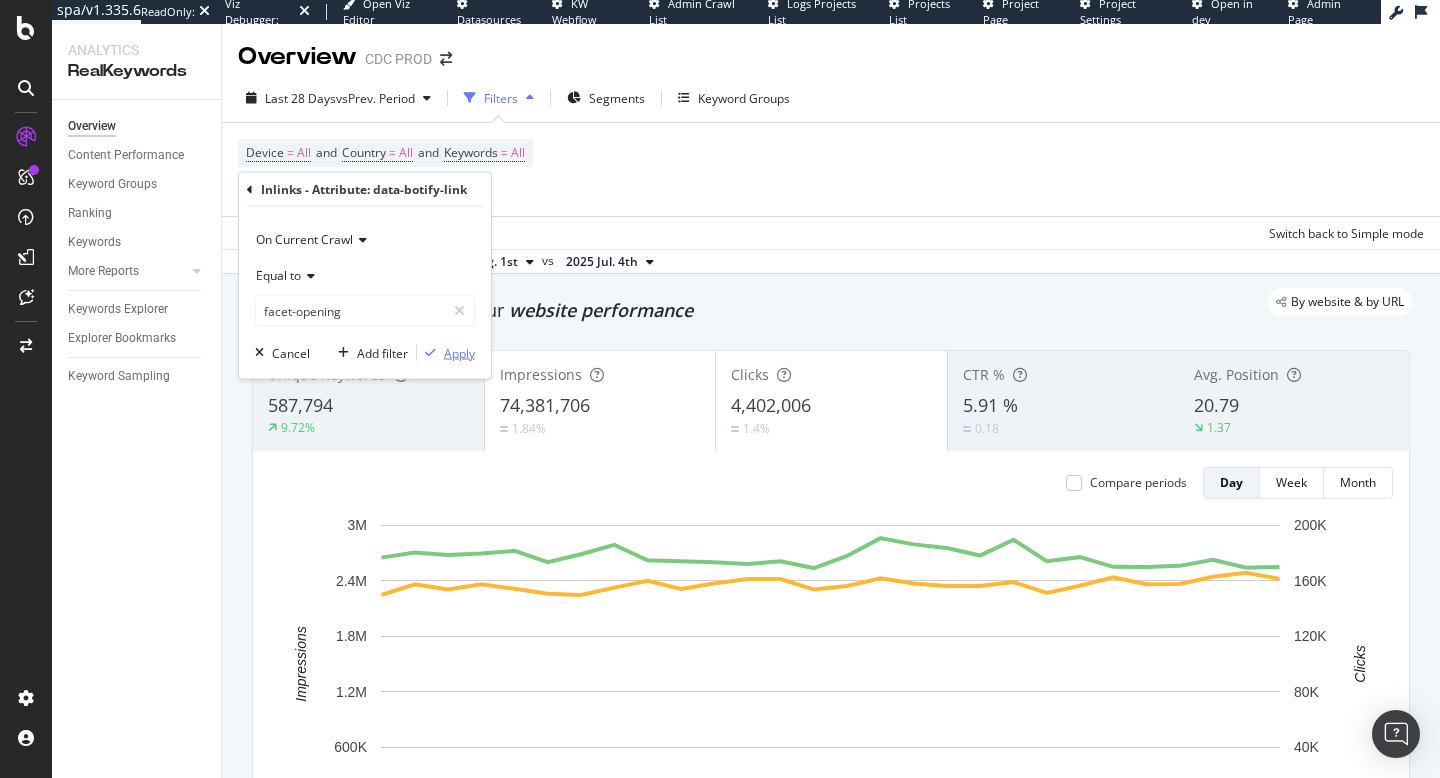 click on "Apply" at bounding box center (459, 352) 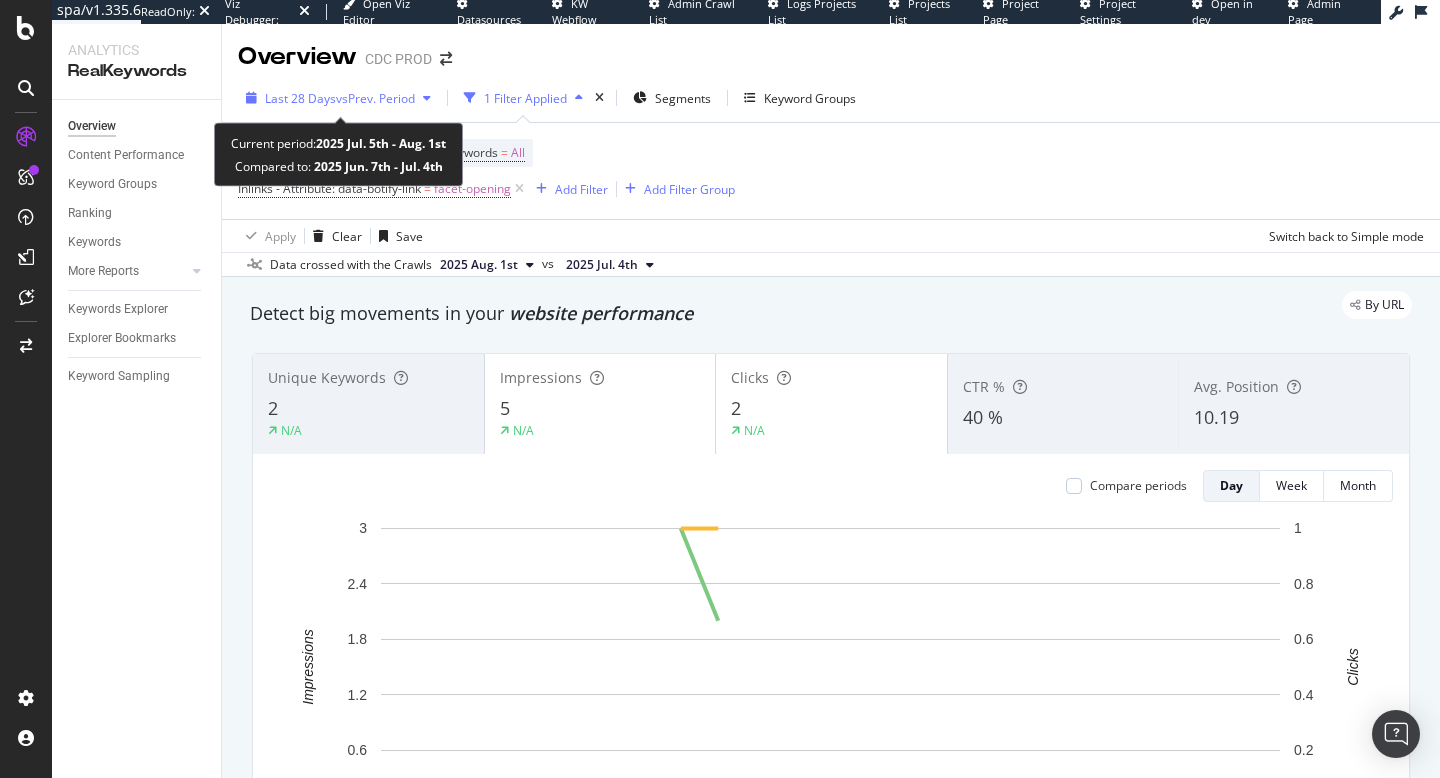 click on "Last 28 Days" at bounding box center [300, 98] 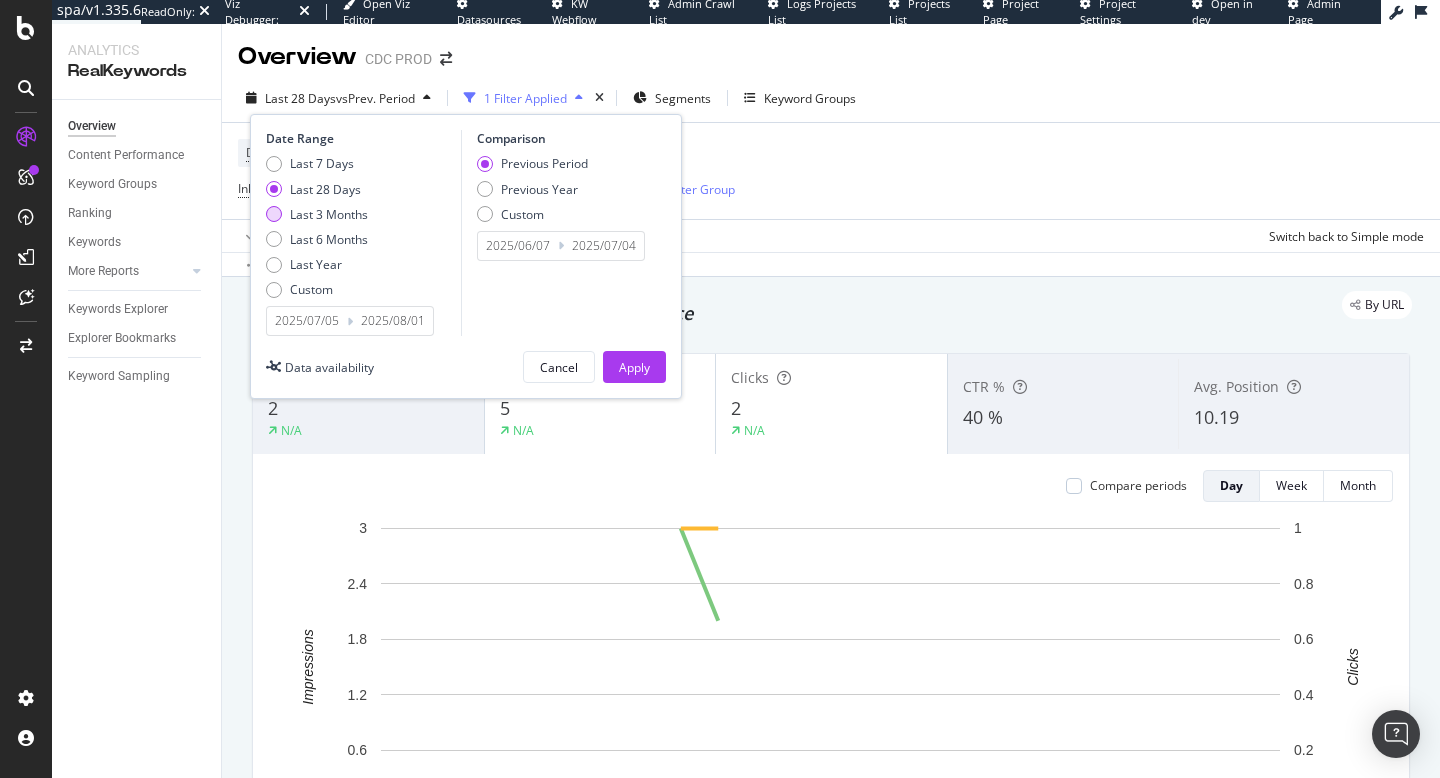 click on "Last 3 Months" at bounding box center [329, 214] 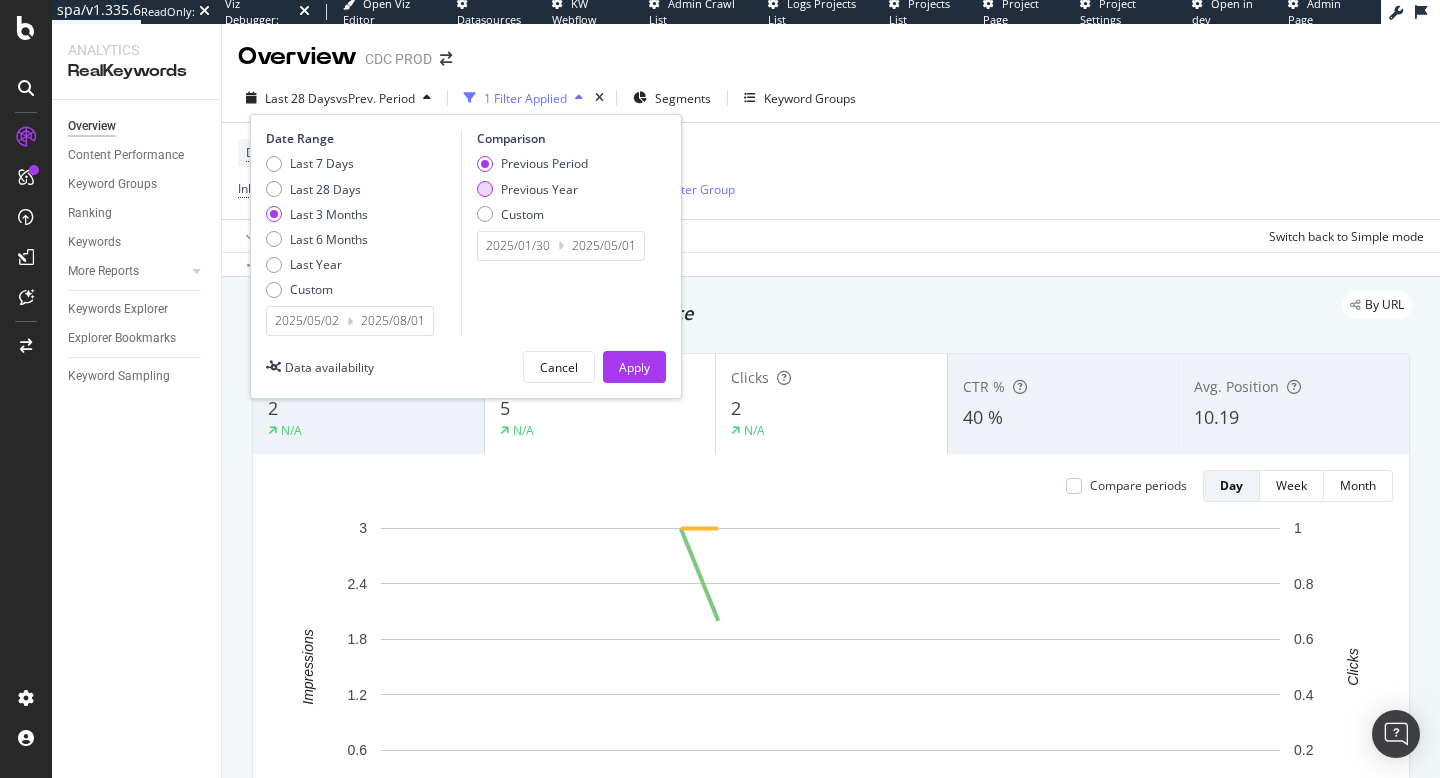 click on "Previous Year" at bounding box center (539, 189) 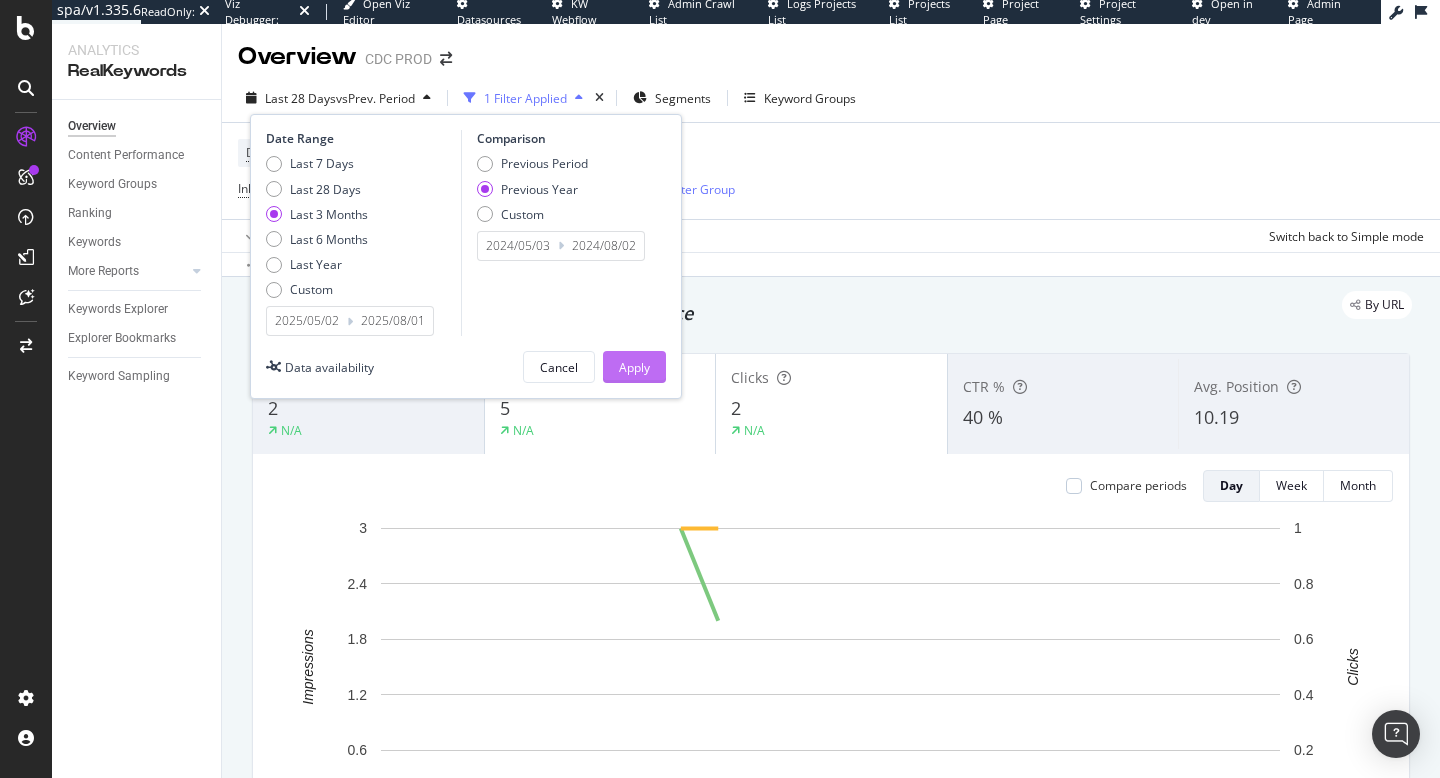 click on "Apply" at bounding box center (634, 367) 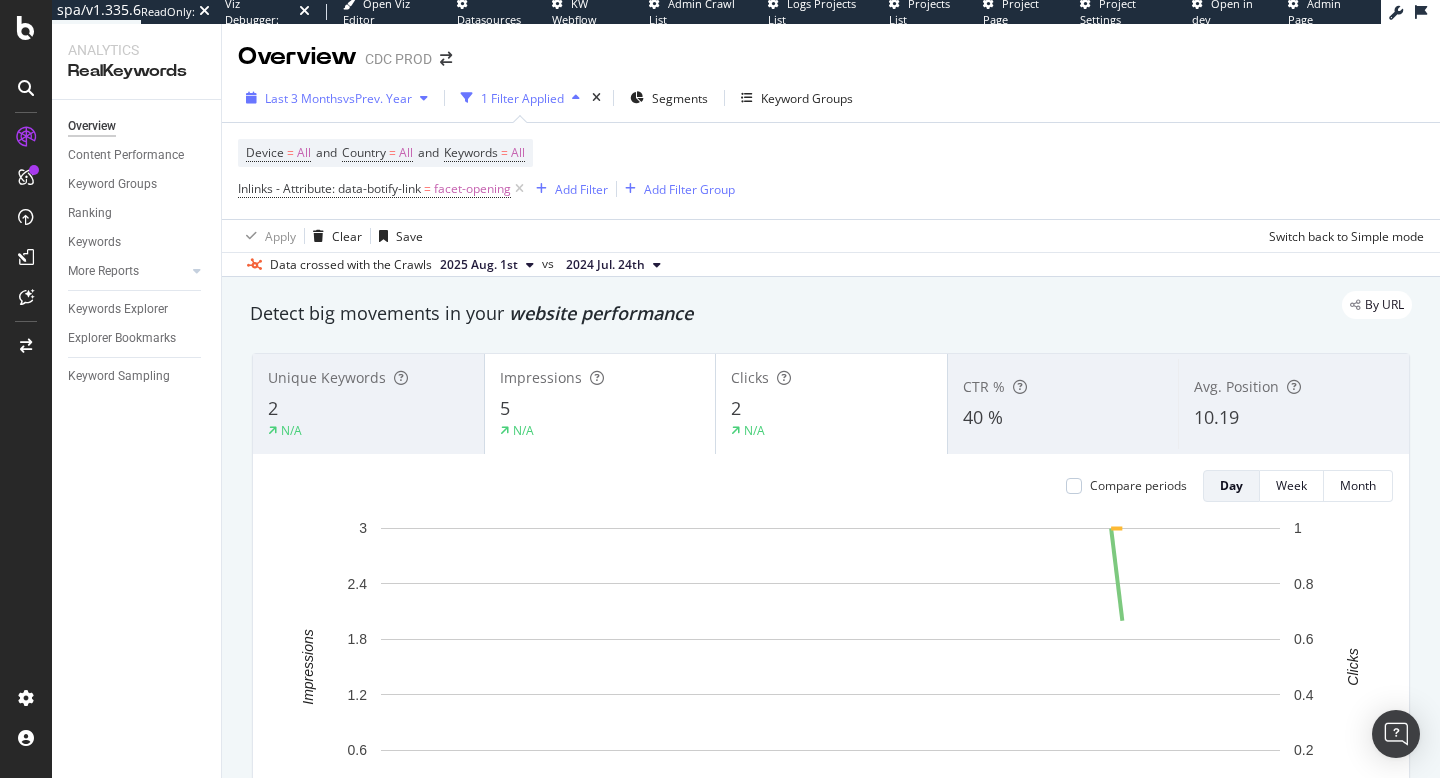 click on "vs  Prev. Year" at bounding box center [377, 98] 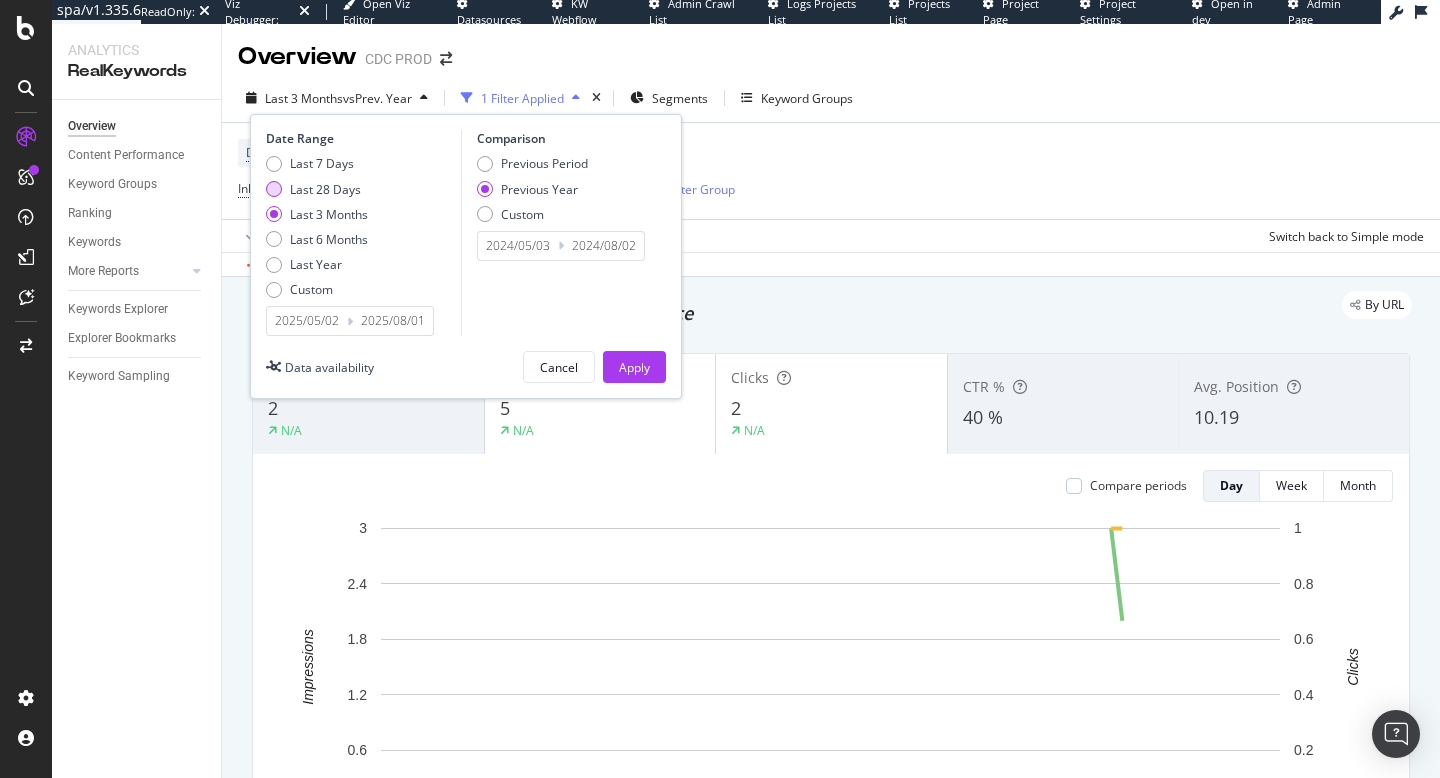 click on "Last 28 Days" at bounding box center [325, 189] 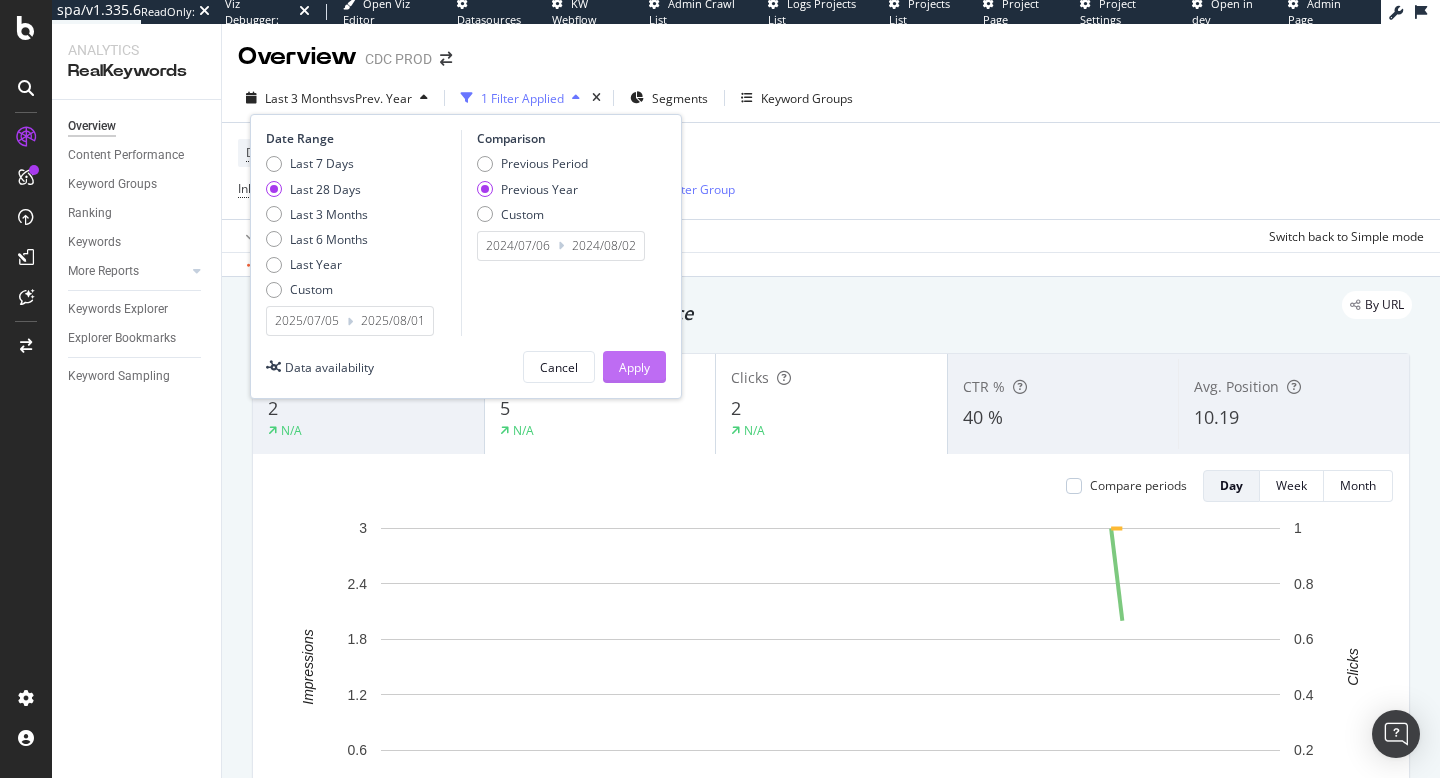 click on "Apply" at bounding box center [634, 367] 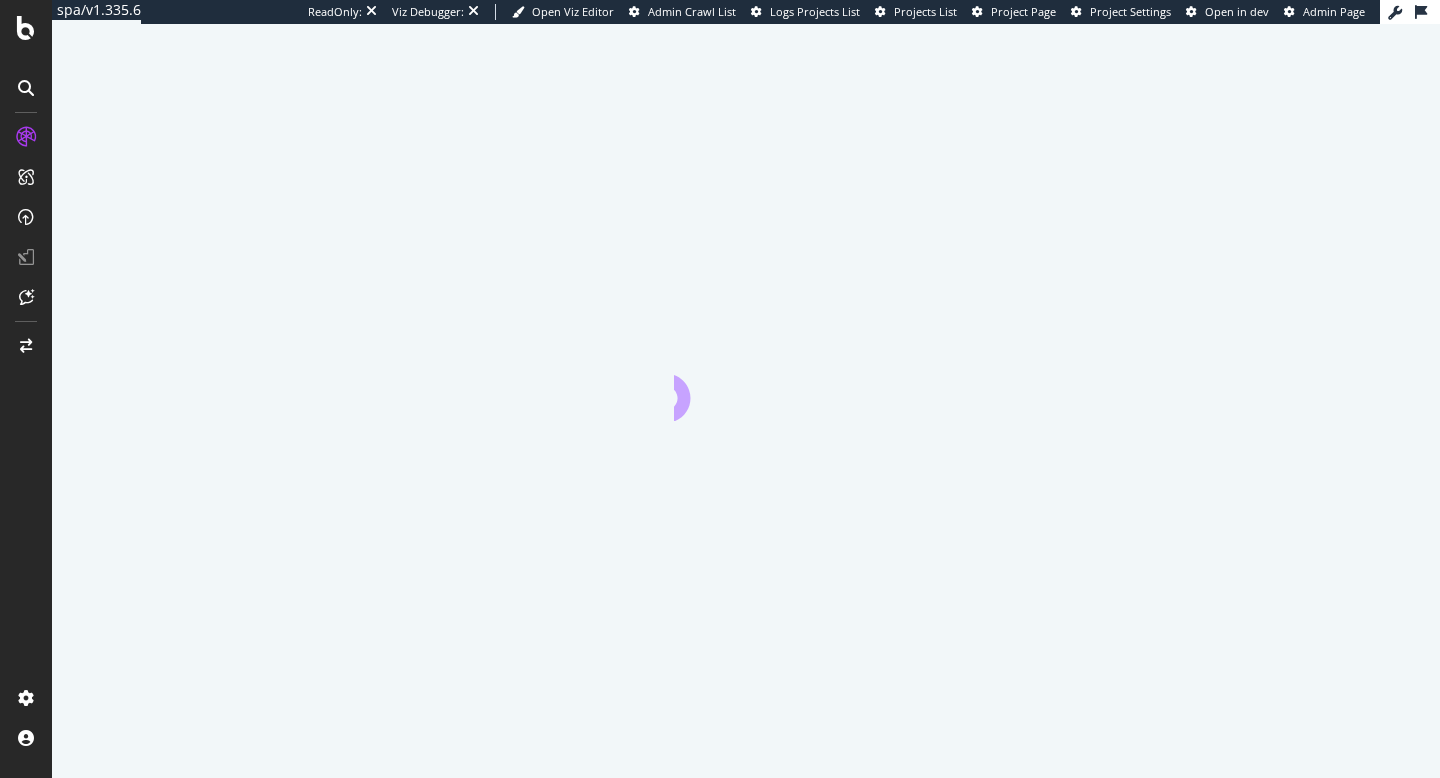 scroll, scrollTop: 0, scrollLeft: 0, axis: both 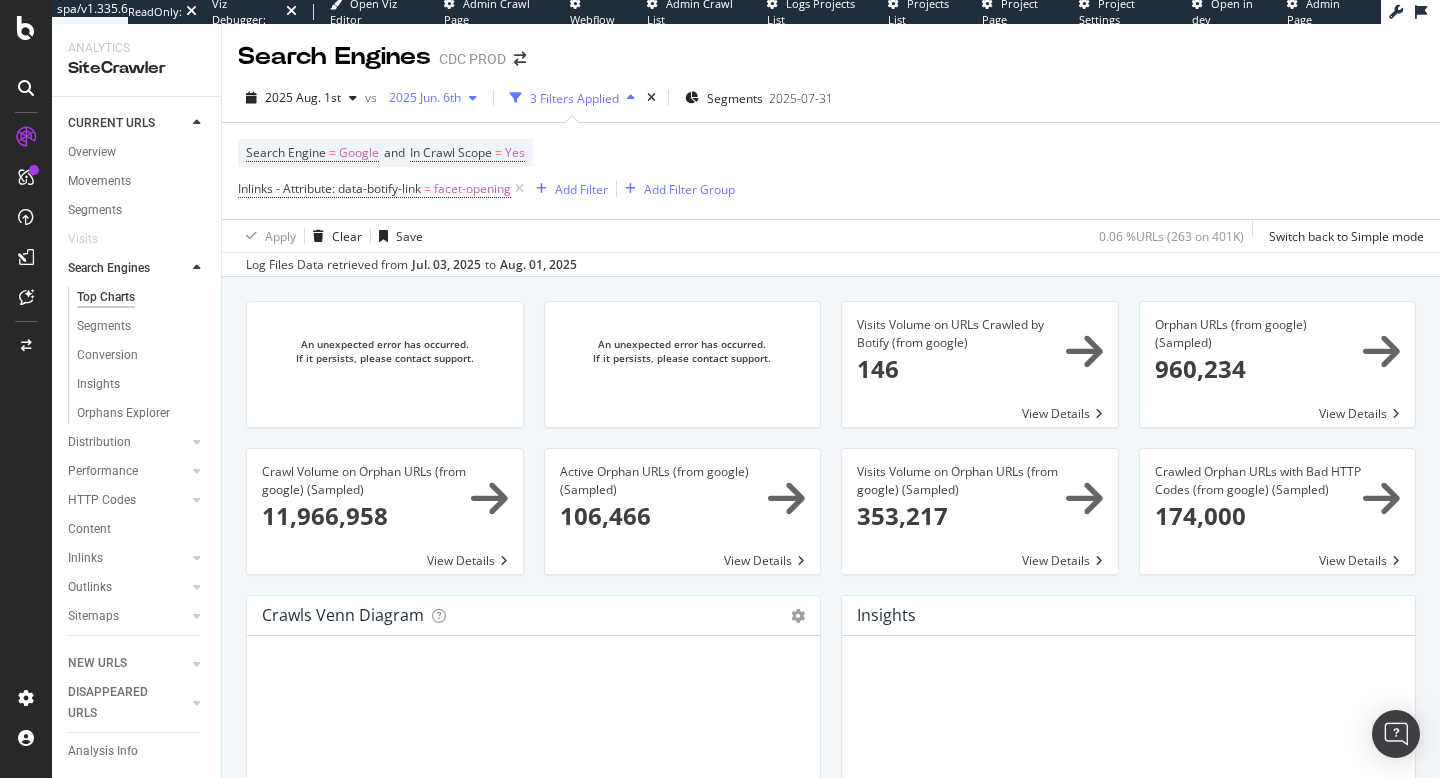 click on "2025 Jun. 6th" at bounding box center [433, 98] 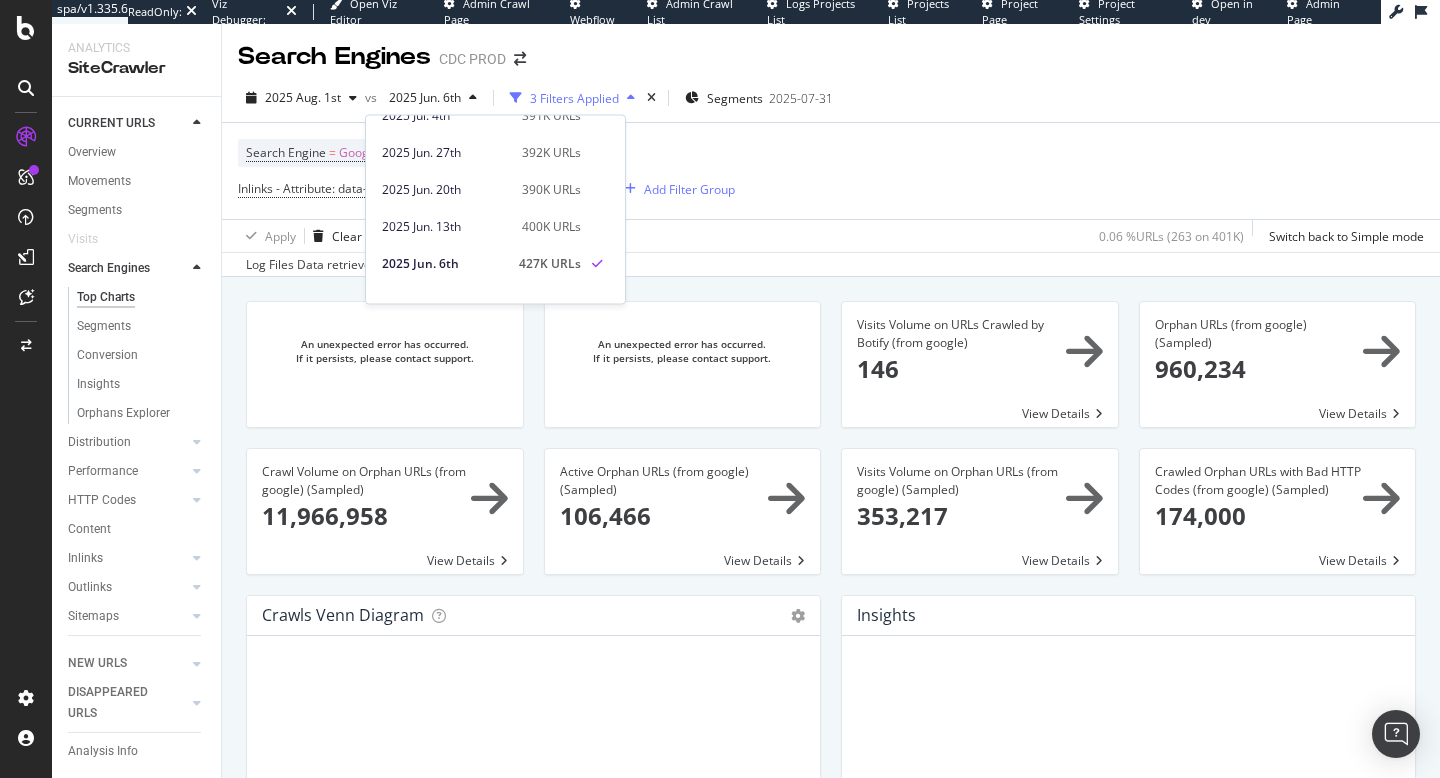 scroll, scrollTop: 188, scrollLeft: 0, axis: vertical 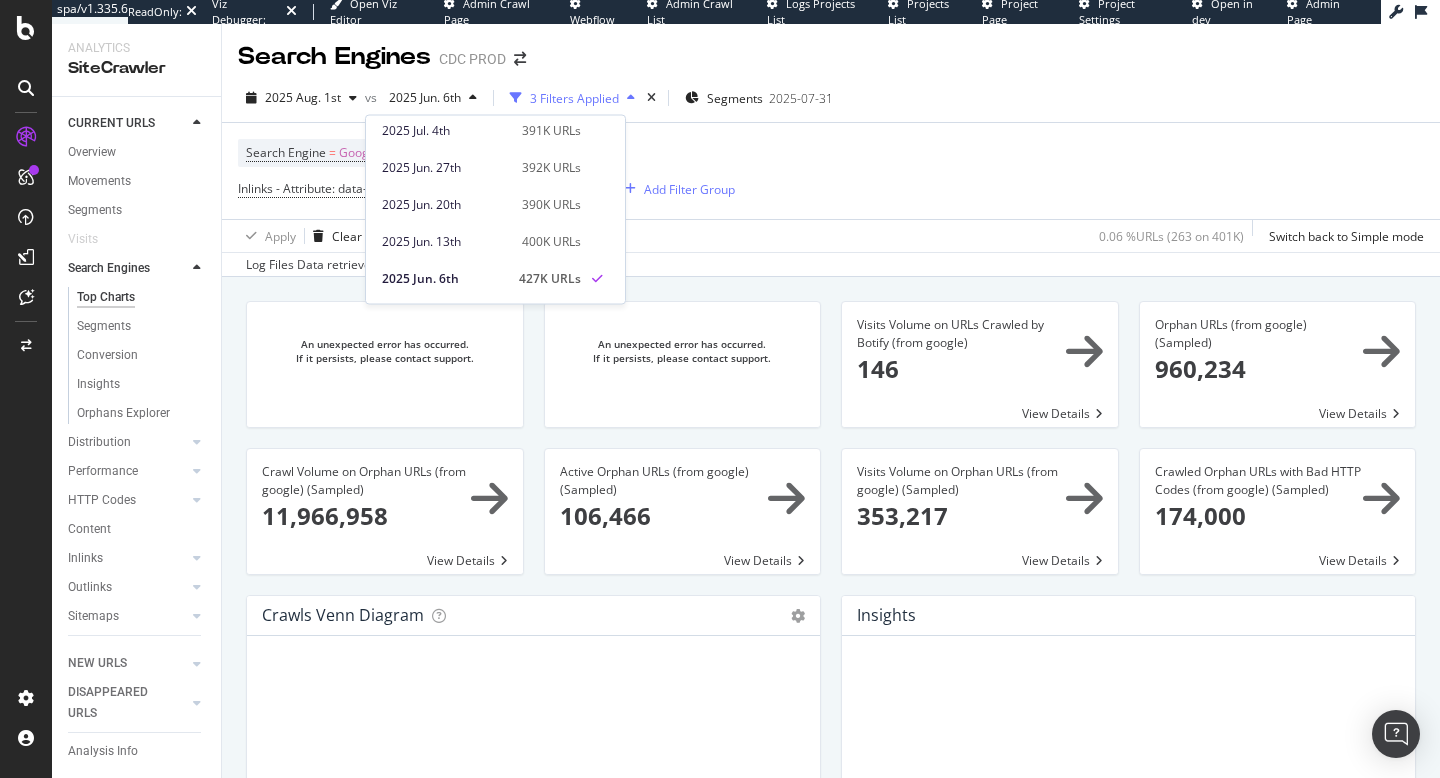 click on "2025 Jun. 13th" at bounding box center [446, 241] 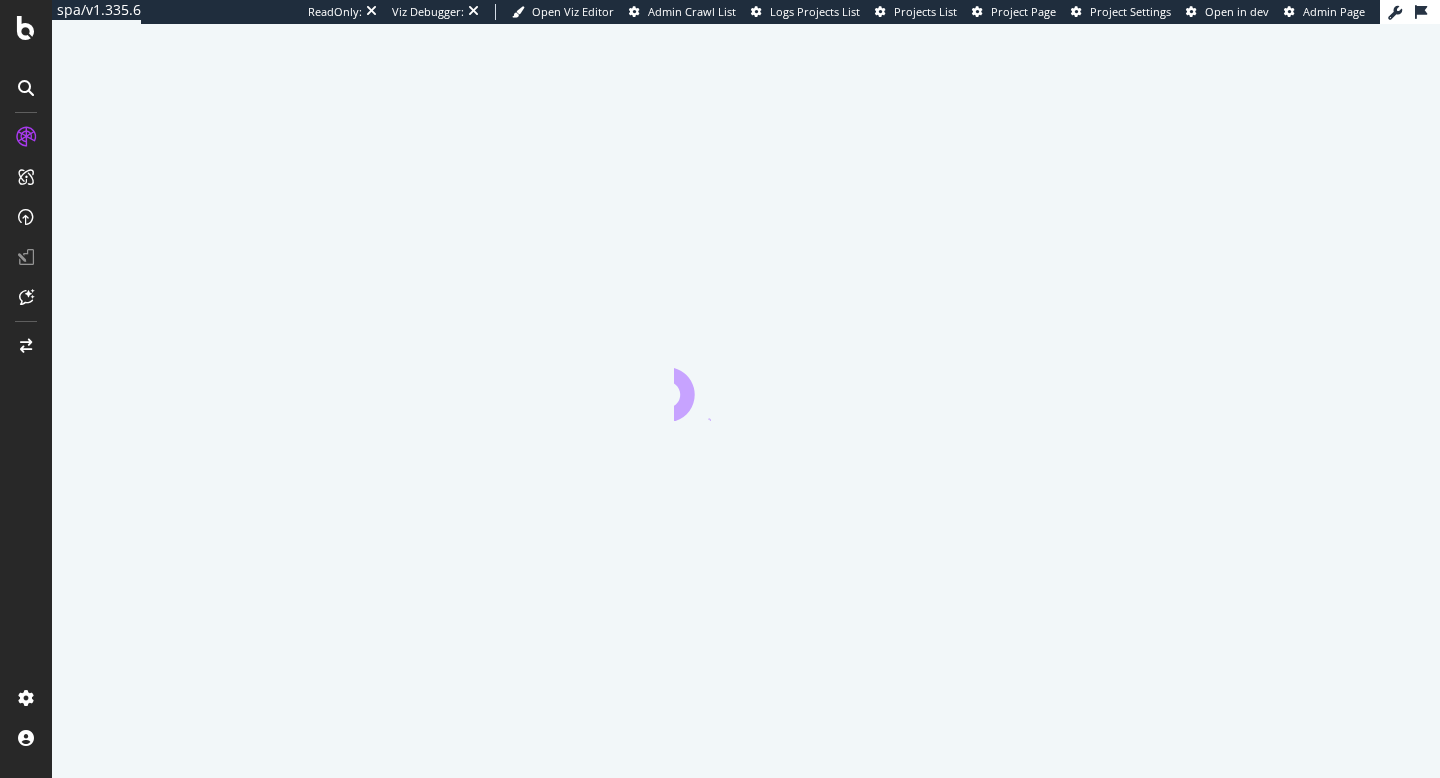 scroll, scrollTop: 0, scrollLeft: 0, axis: both 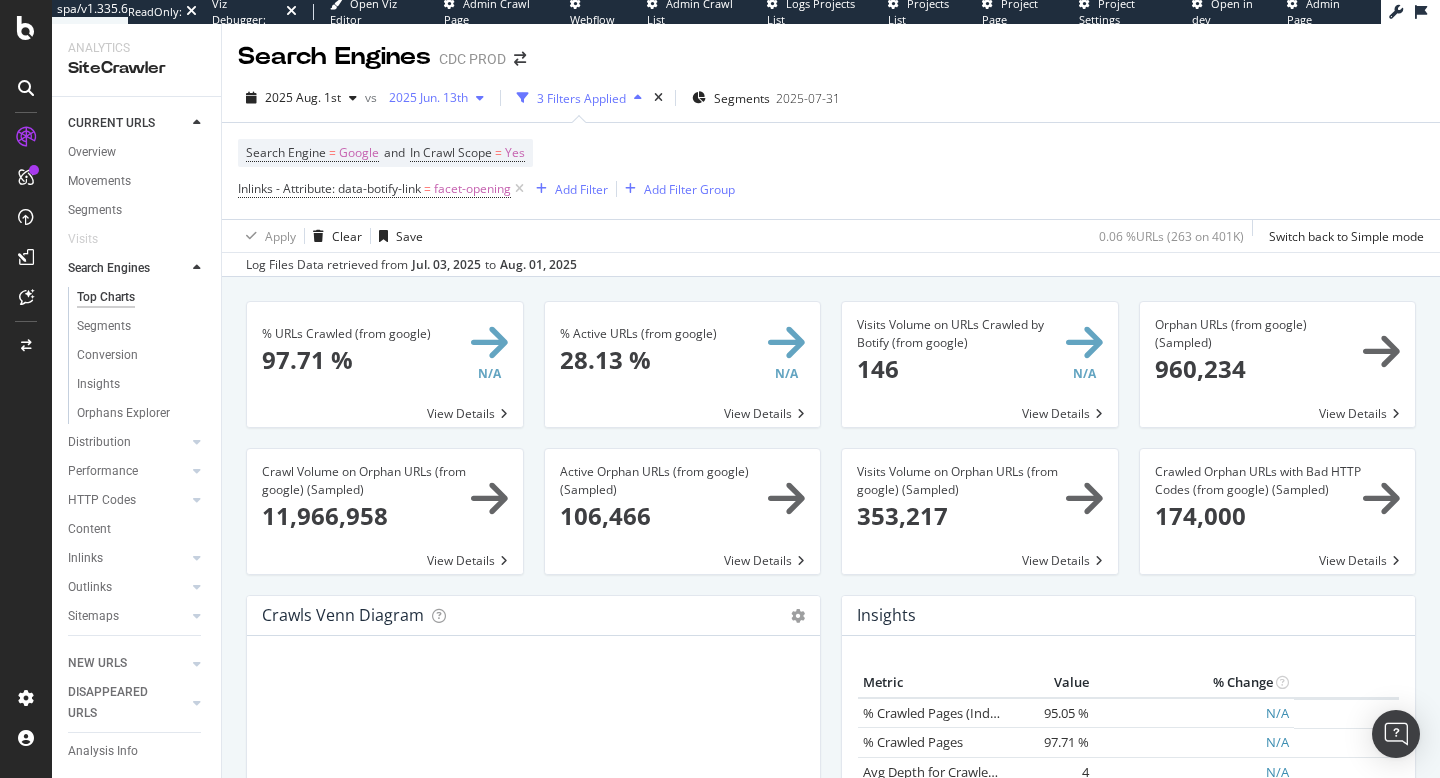 click on "2025 Jun. 13th" at bounding box center [424, 97] 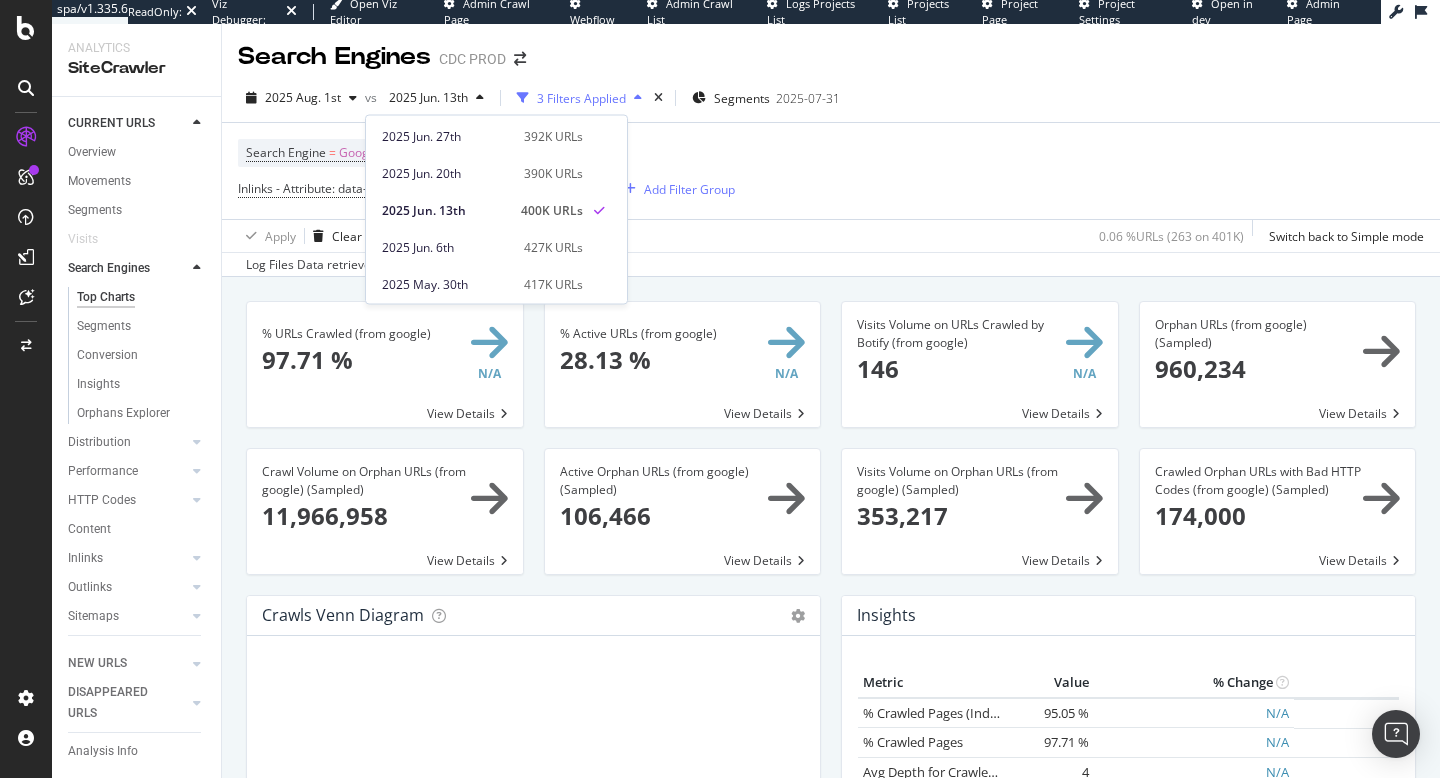scroll, scrollTop: 223, scrollLeft: 0, axis: vertical 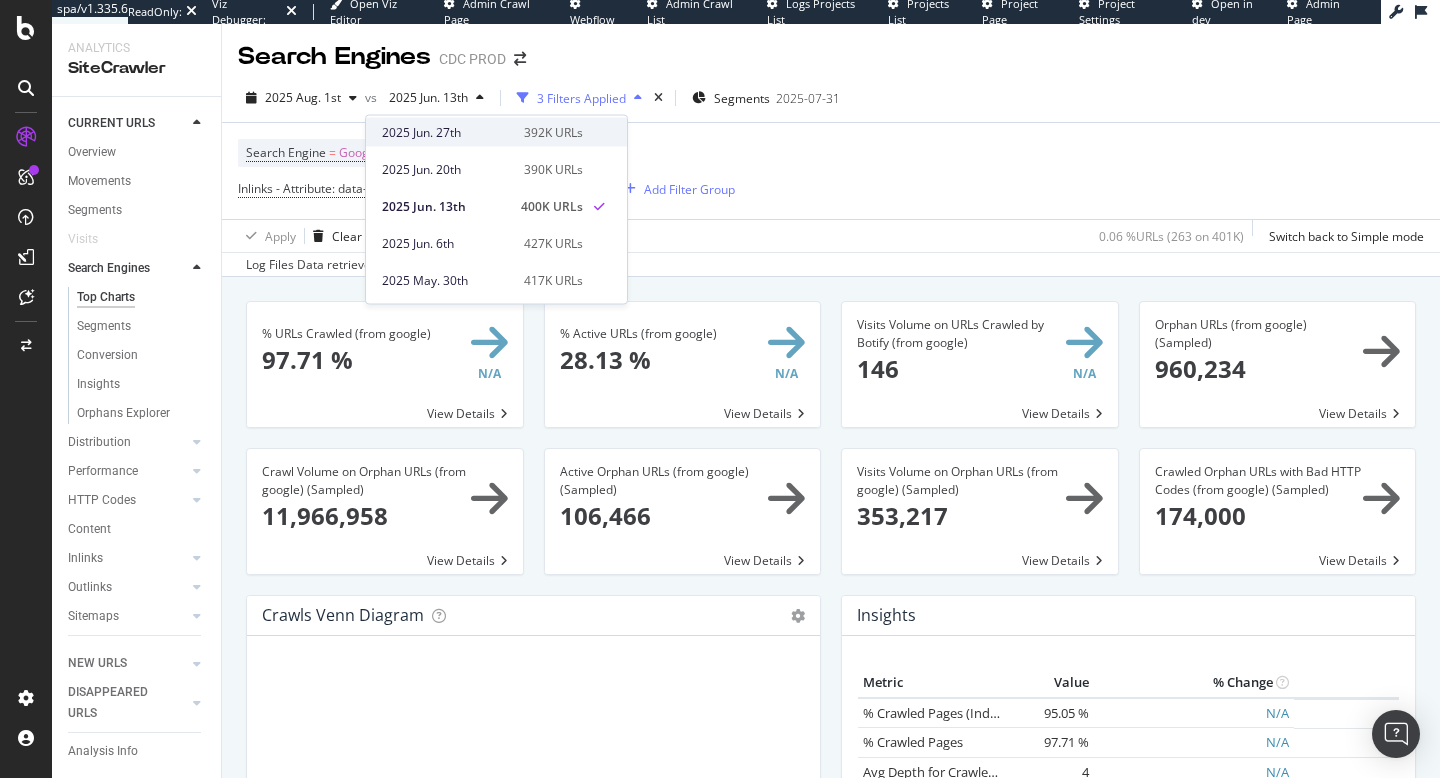 click on "2025 Jun. 27th" at bounding box center [447, 132] 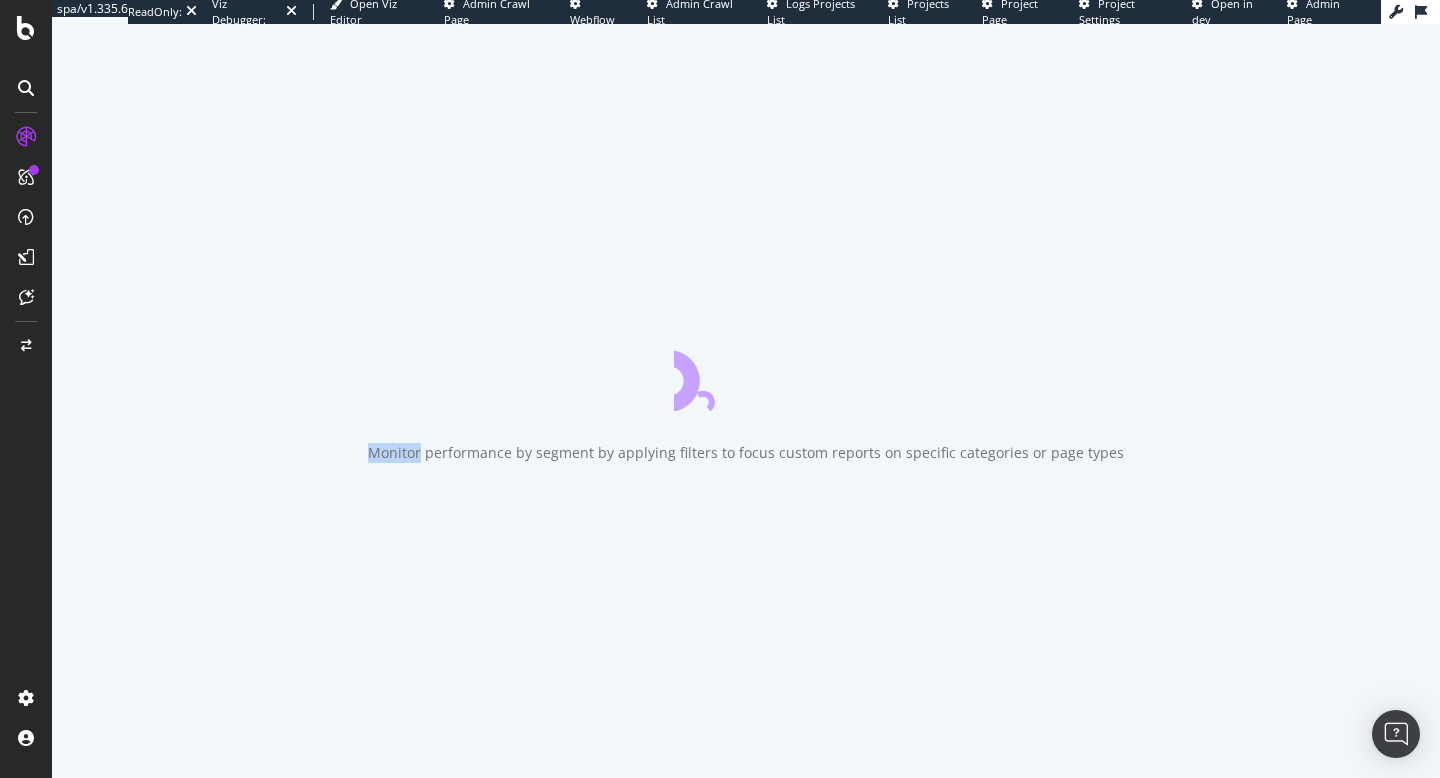click on "Monitor performance by segment by applying filters to focus custom reports on specific categories or page types" at bounding box center (746, 401) 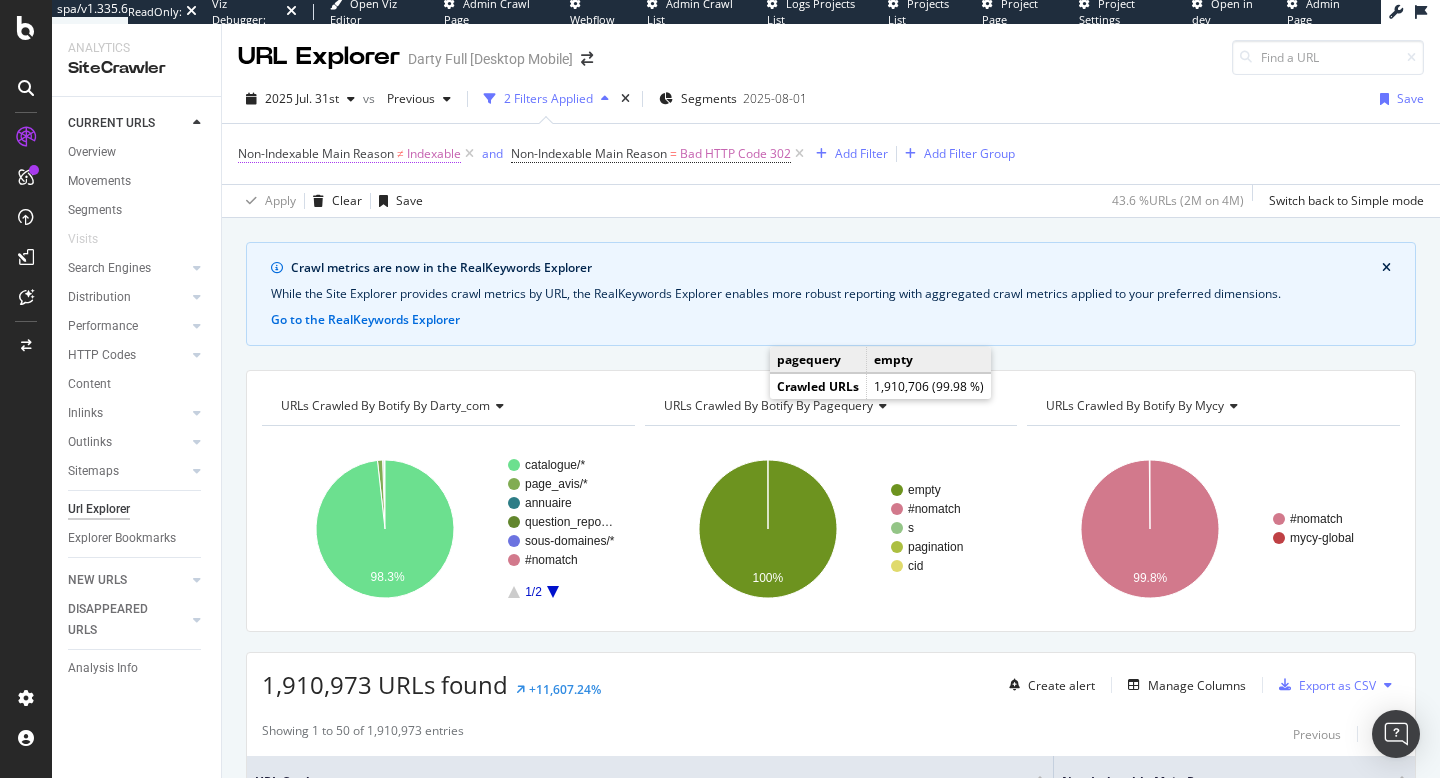 scroll, scrollTop: 0, scrollLeft: 0, axis: both 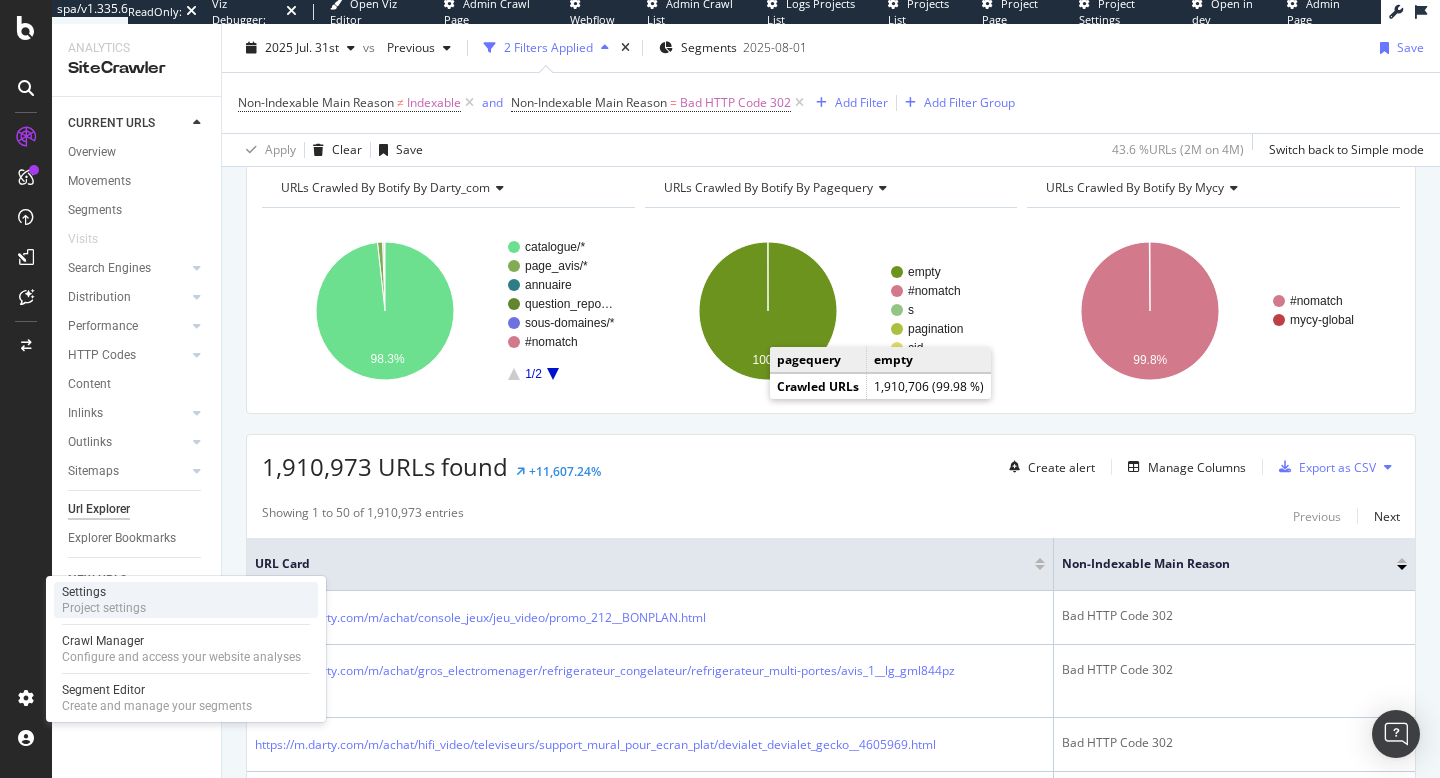 click on "Settings Project settings" at bounding box center (186, 600) 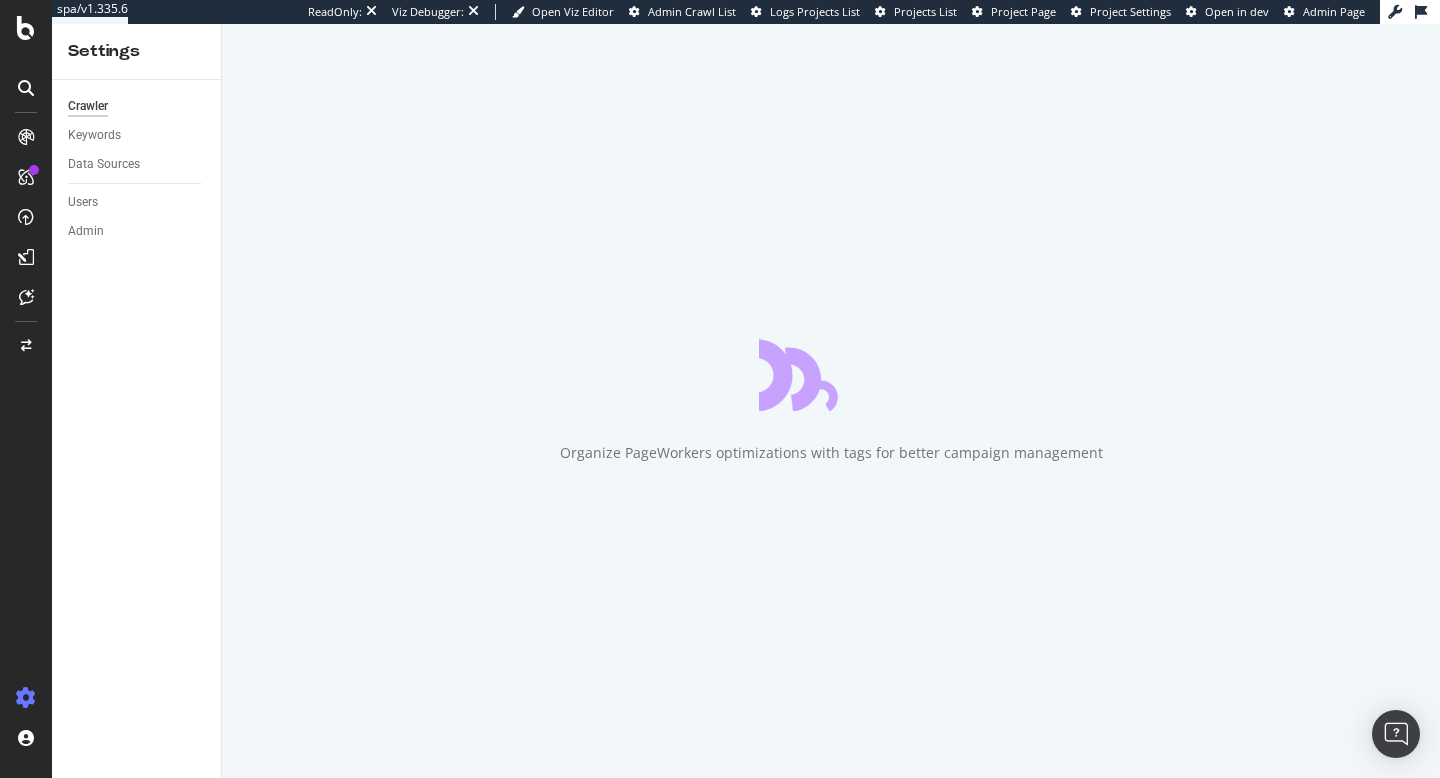 scroll, scrollTop: 0, scrollLeft: 0, axis: both 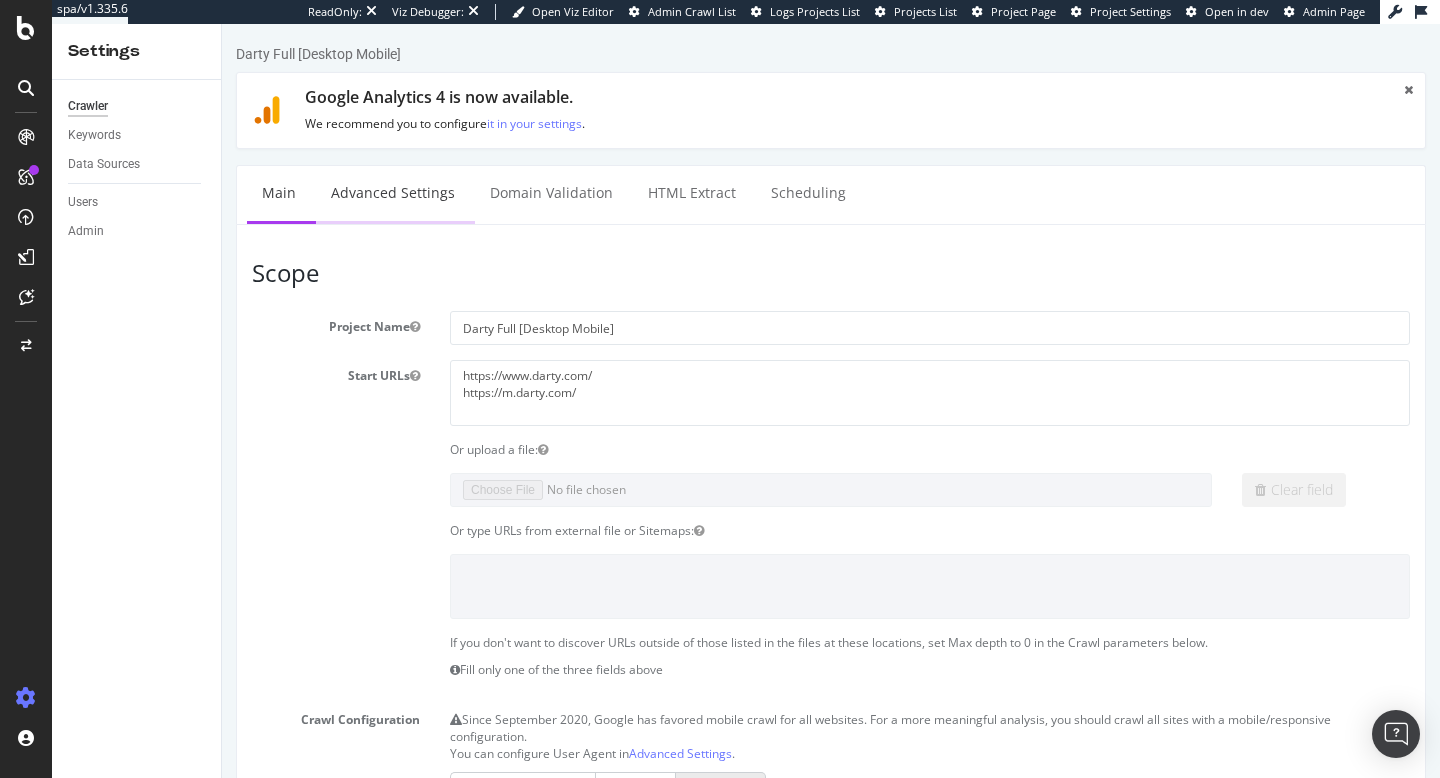 click on "Advanced Settings" at bounding box center (393, 193) 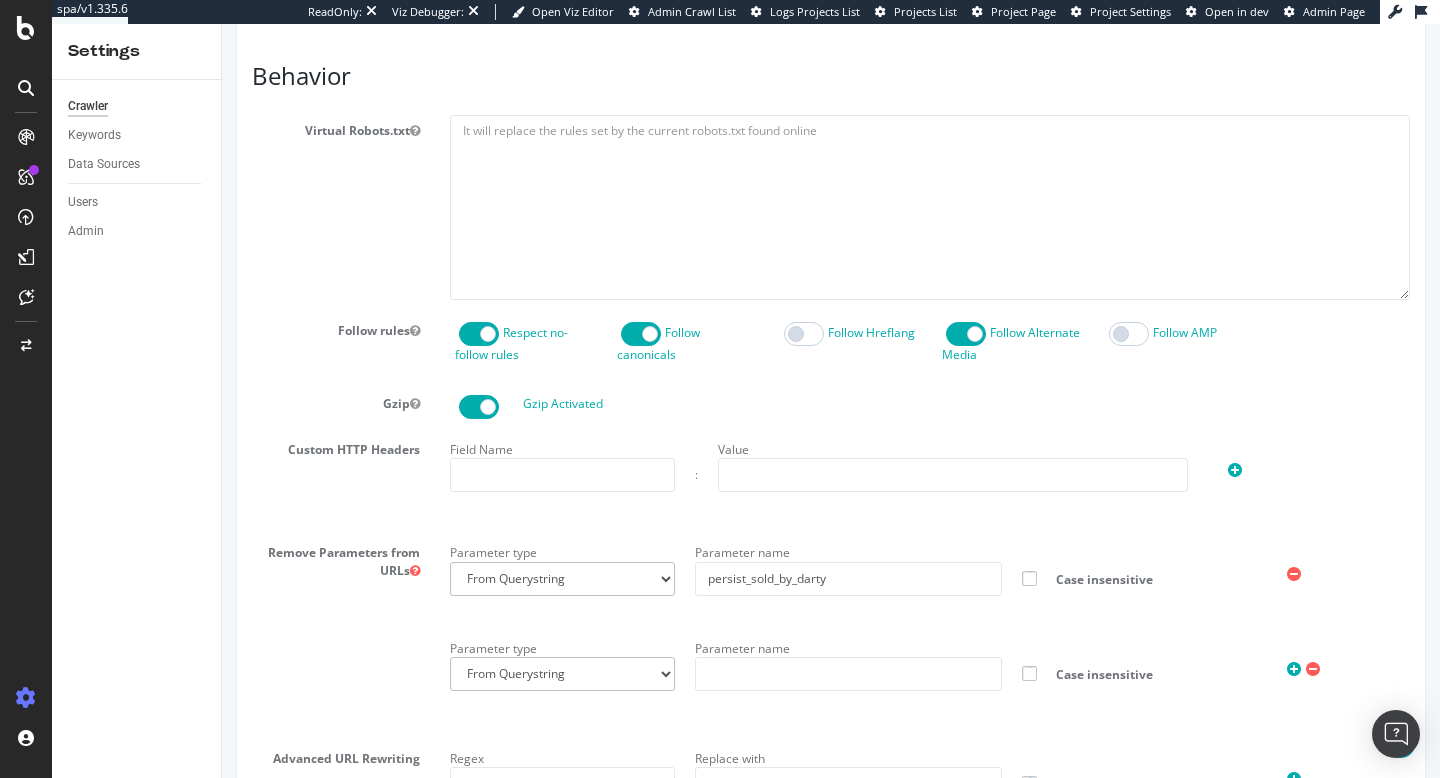scroll, scrollTop: 1820, scrollLeft: 0, axis: vertical 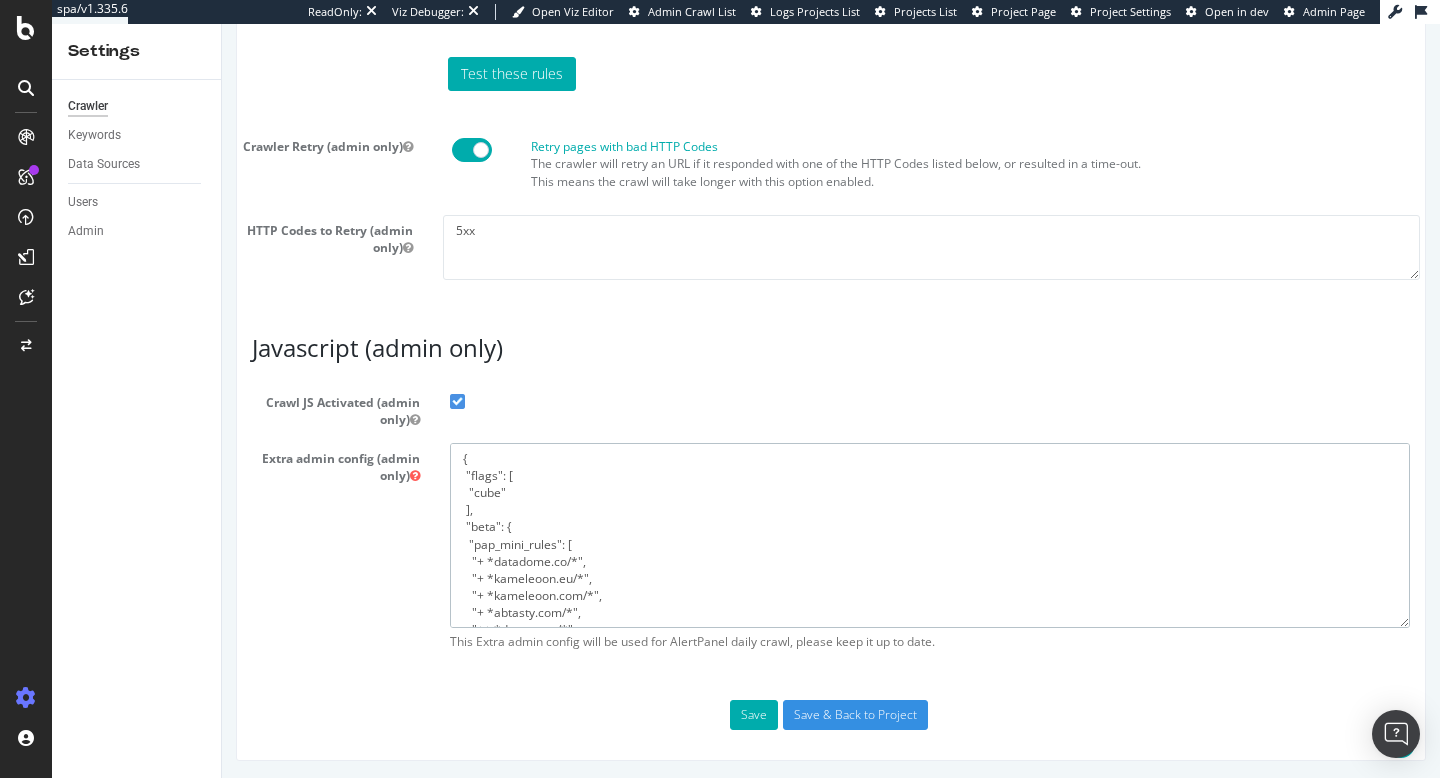 click on "{
"flags": [
"cube"
],
"beta": {
"pap_mini_rules": [
"+ *datadome.co/*",
"+ *kameleoon.eu/*",
"+ *kameleoon.com/*",
"+ *abtasty.com/*",
"++ *darty.com/*",
"+ *adobedtm.com/*",
"+ *adn.cloud/*",
"+ *deliveryapi-tx4*",
"!css",
"-* # and nothing else"
]
},
"google_robotstxt": {
"what is this": "robots.txt parsers comparison, no behavioral change. Thanks!\u2014Zeb",
"mode": 1,
"compare_pct": 100
}
}" at bounding box center (930, 535) 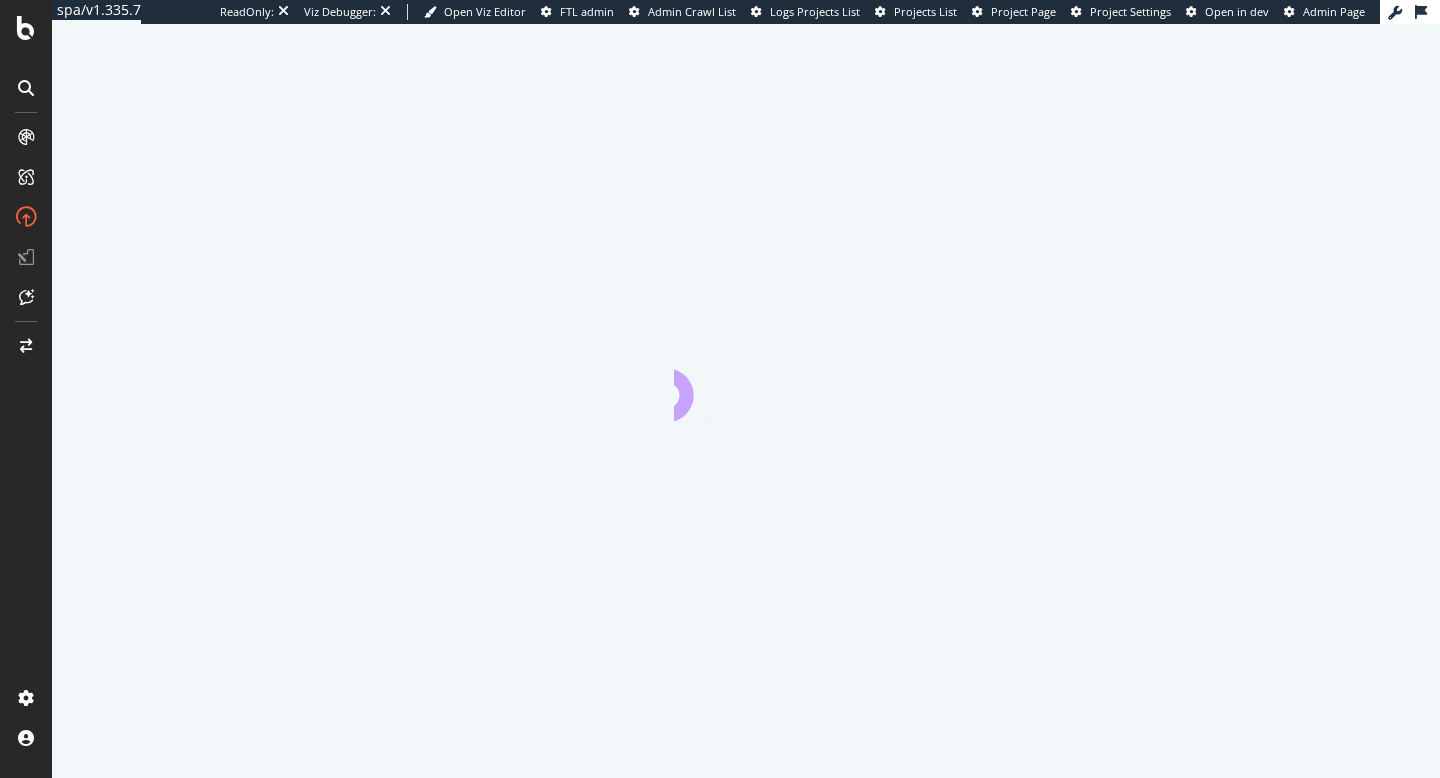 scroll, scrollTop: 0, scrollLeft: 0, axis: both 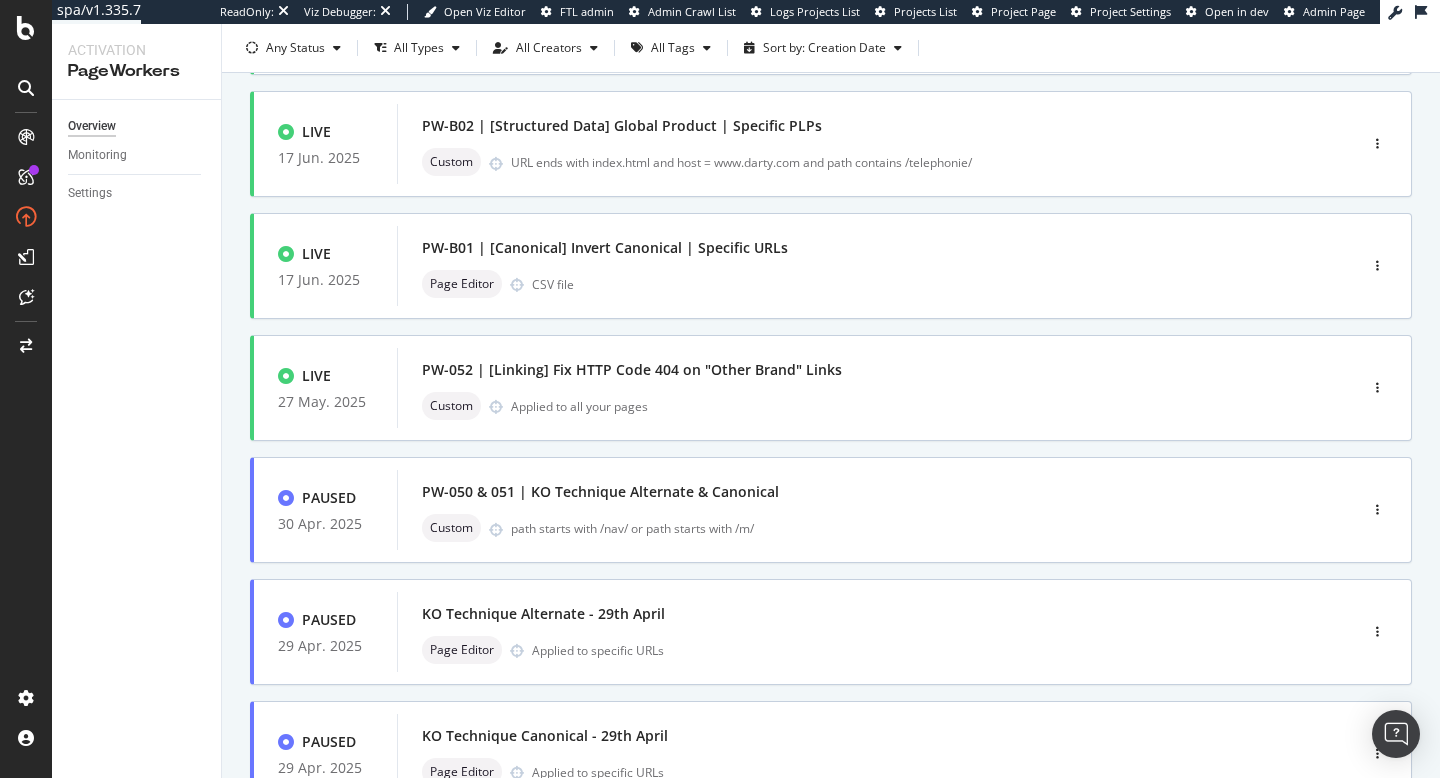 click on "Settings" at bounding box center (144, 193) 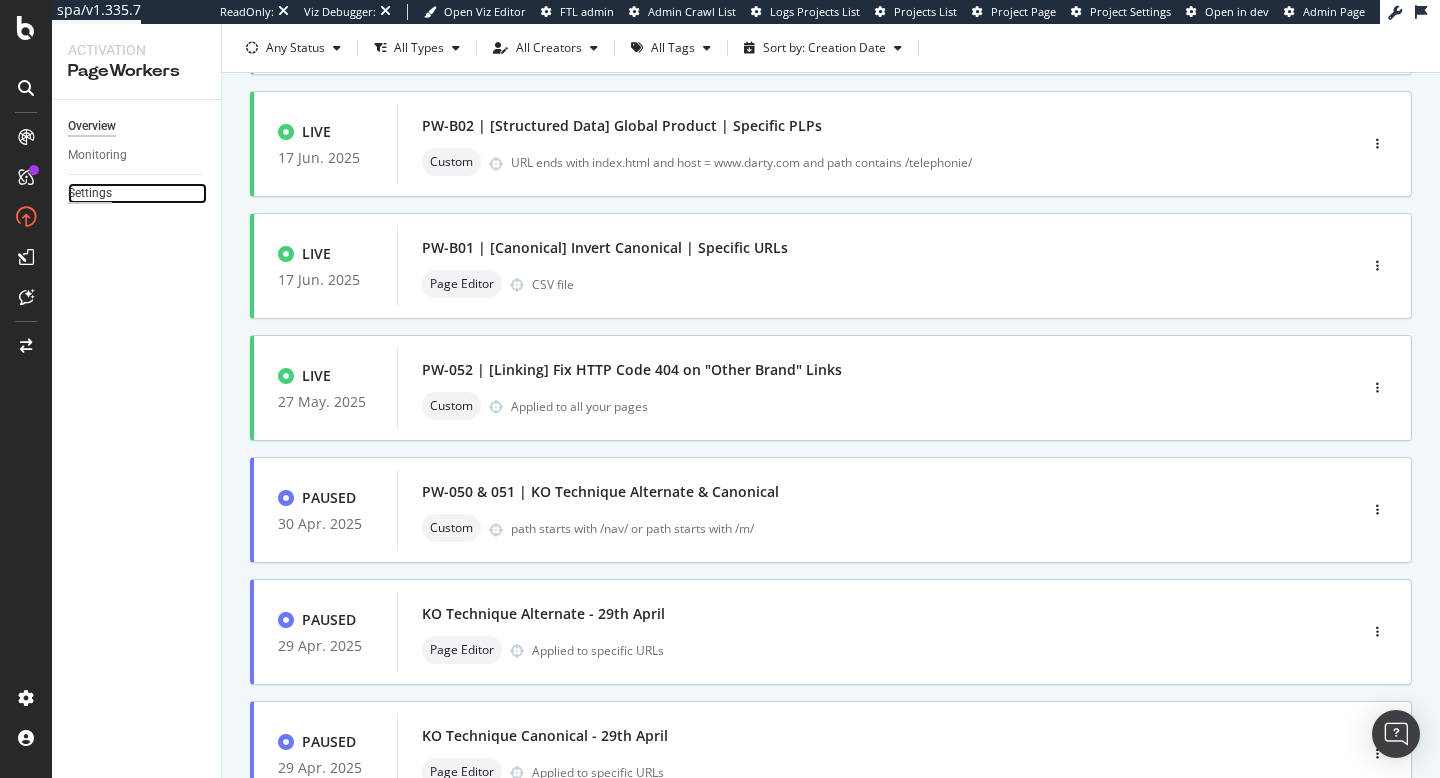 click on "Settings" at bounding box center [90, 193] 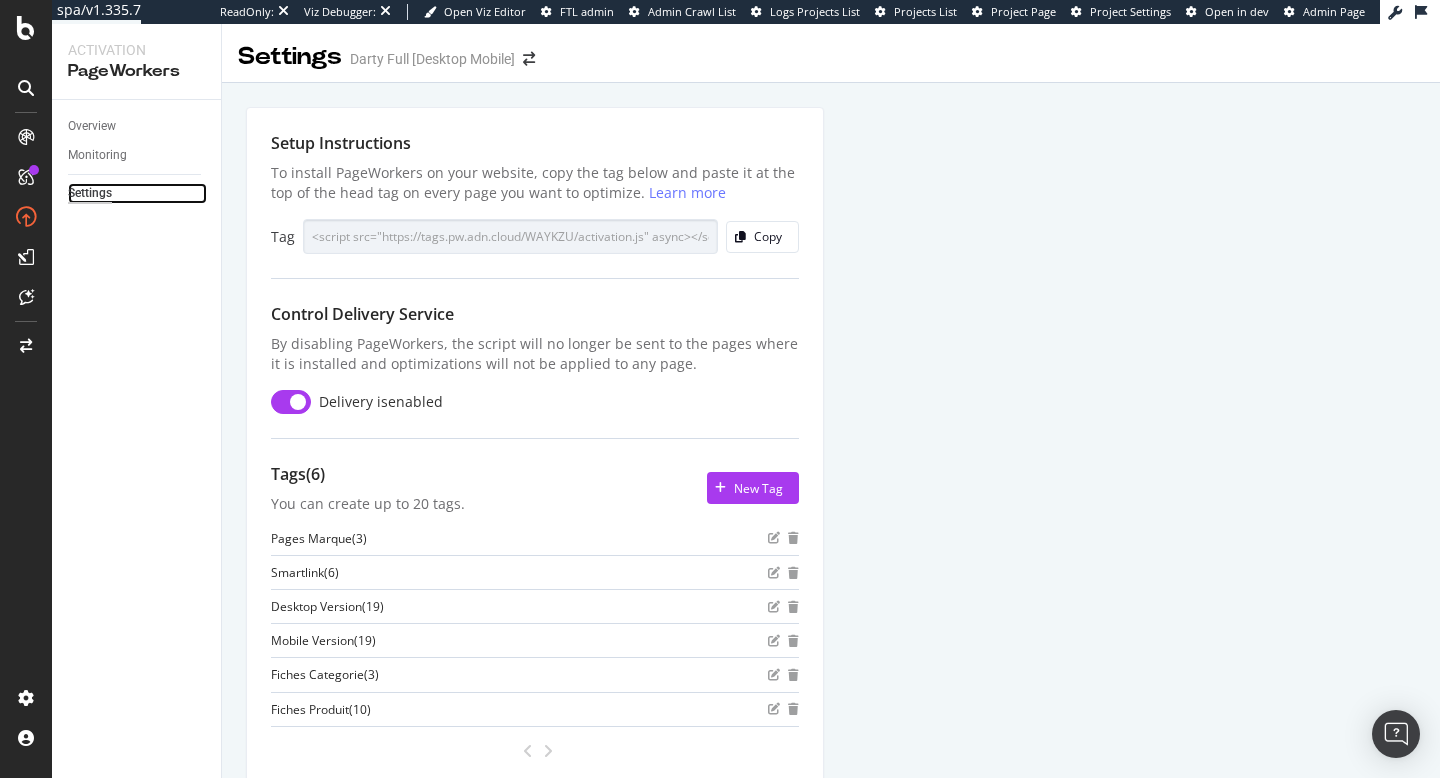 scroll, scrollTop: 83, scrollLeft: 0, axis: vertical 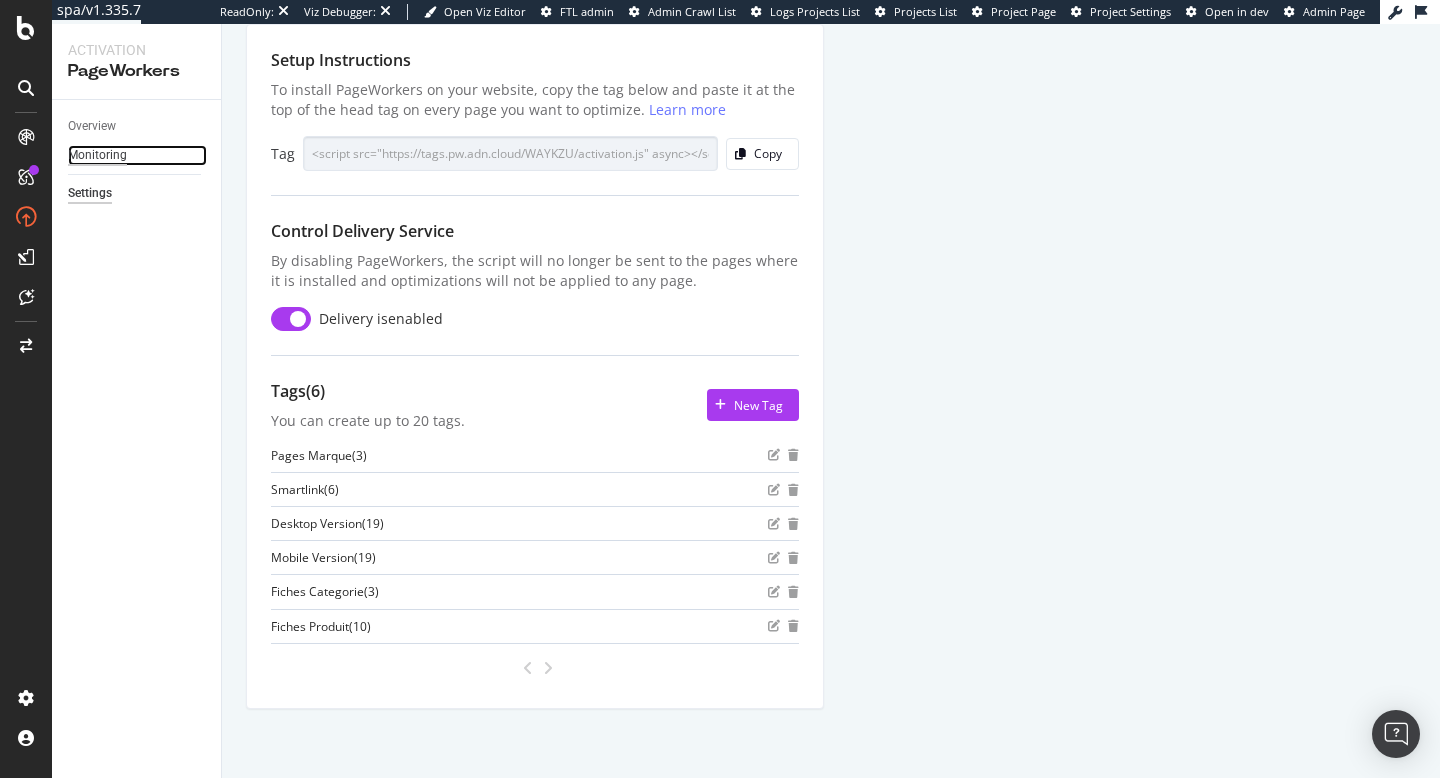 click on "Monitoring" at bounding box center [97, 155] 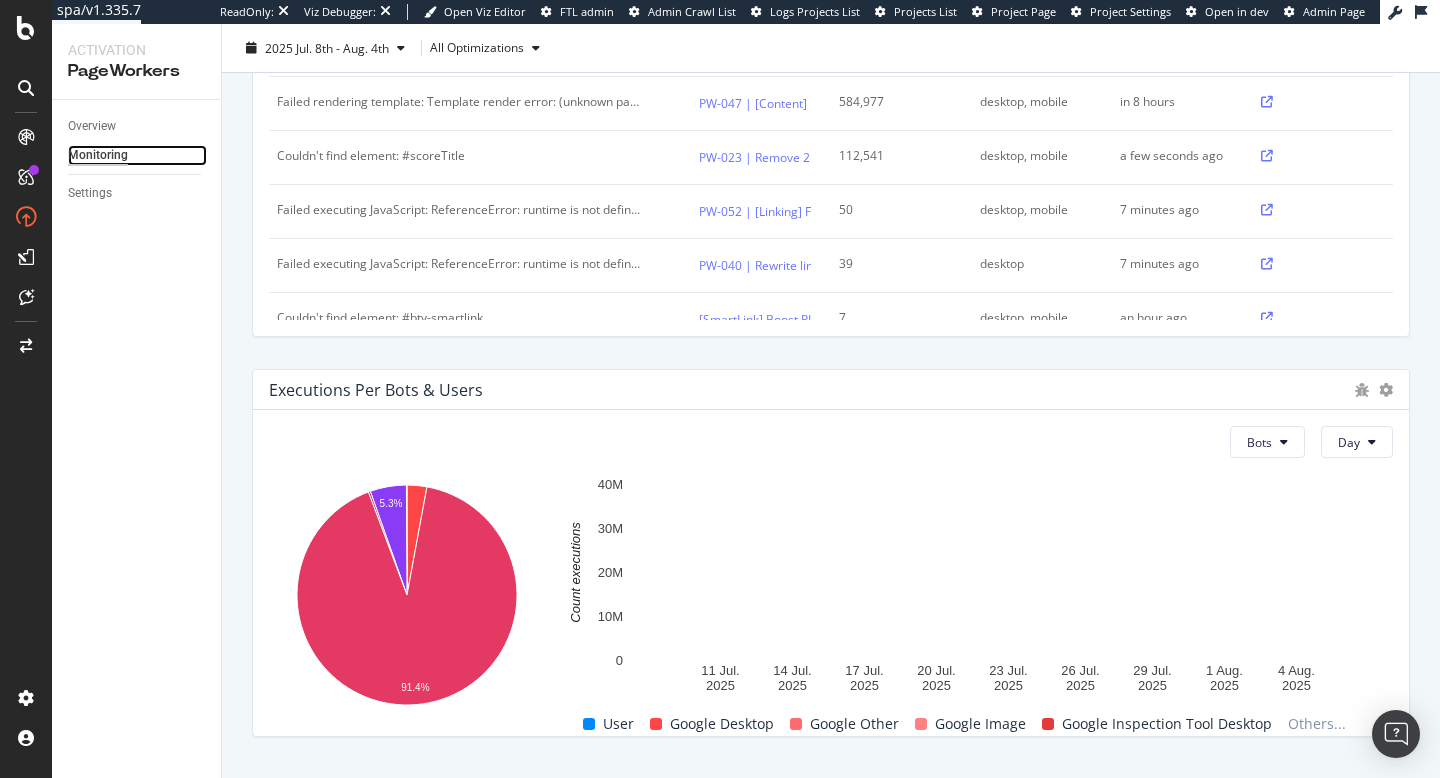 scroll, scrollTop: 829, scrollLeft: 0, axis: vertical 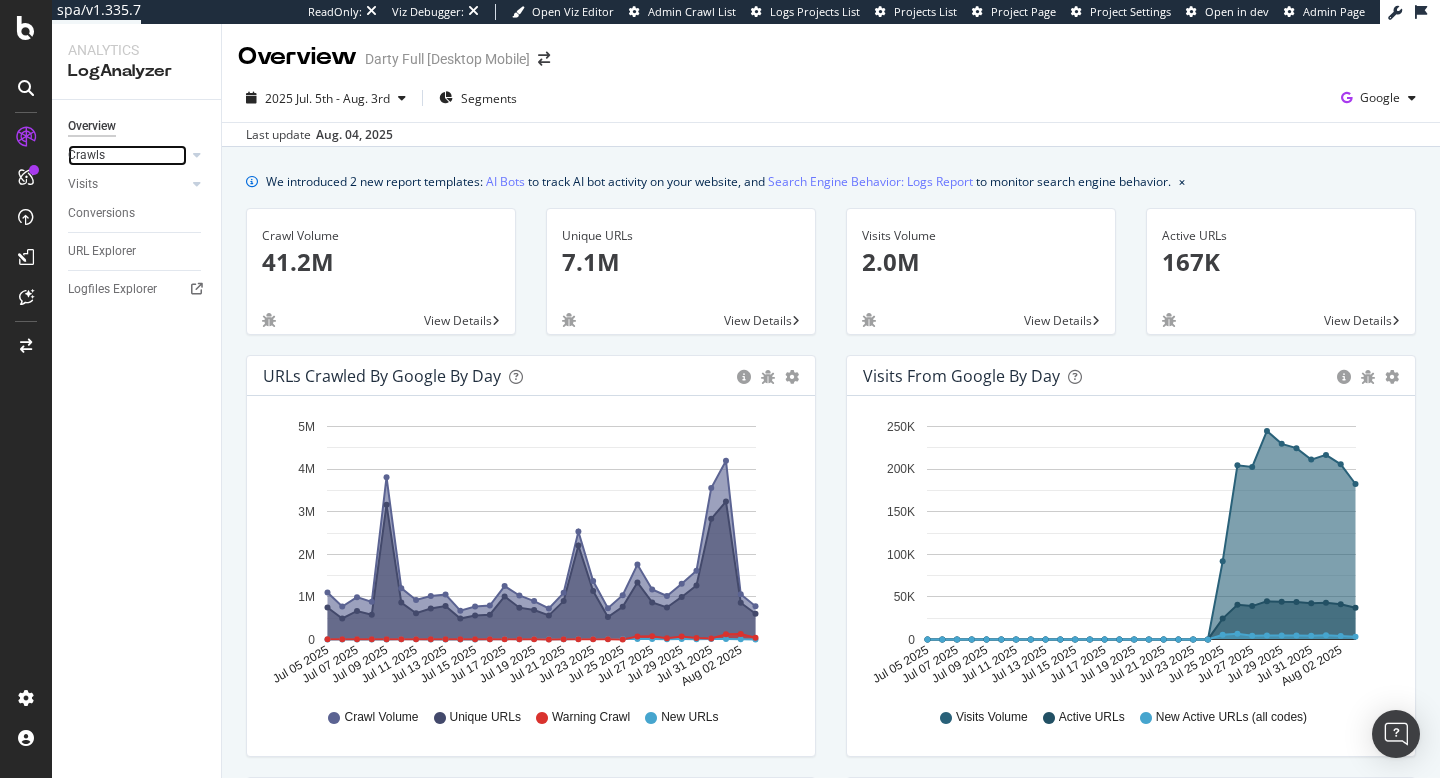 click on "Crawls" at bounding box center [127, 155] 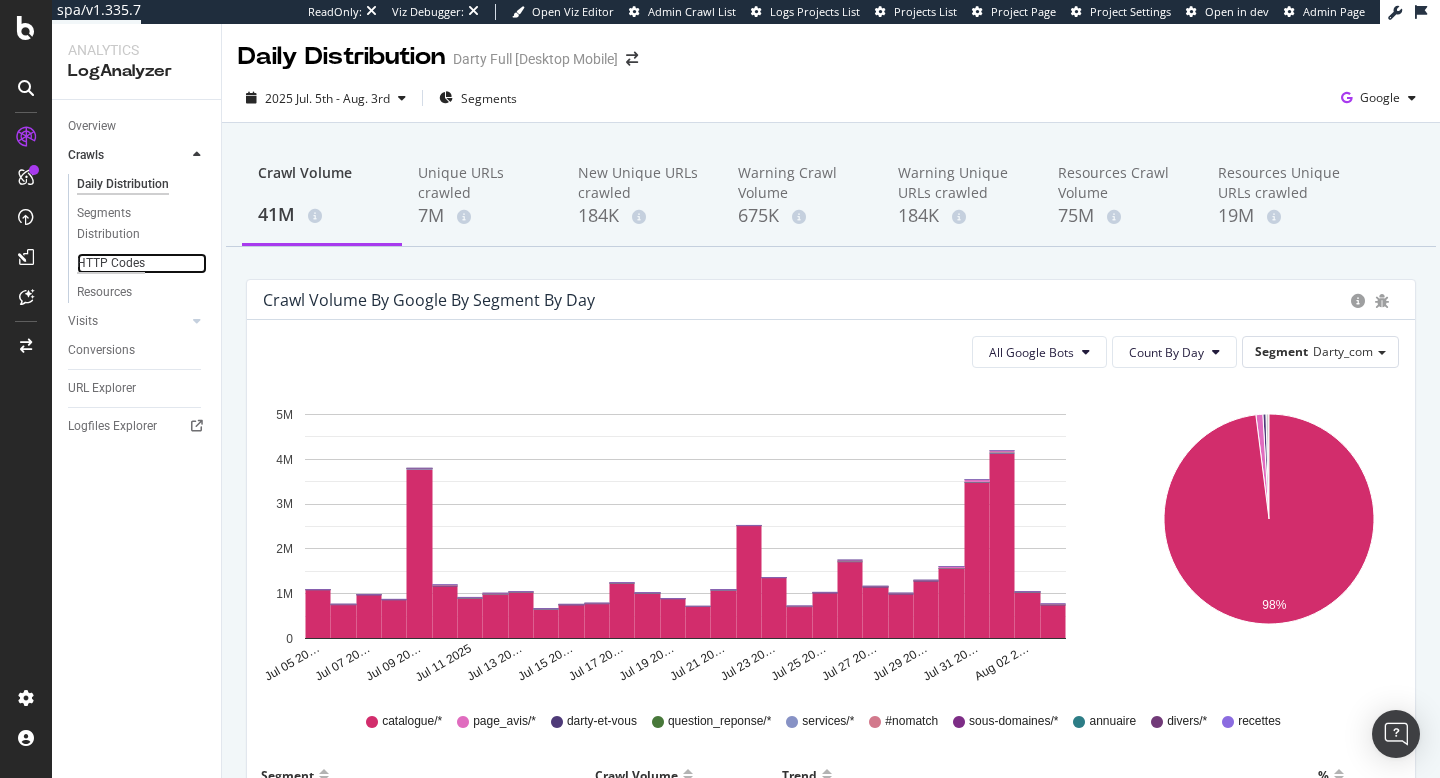 click on "HTTP Codes" at bounding box center [111, 263] 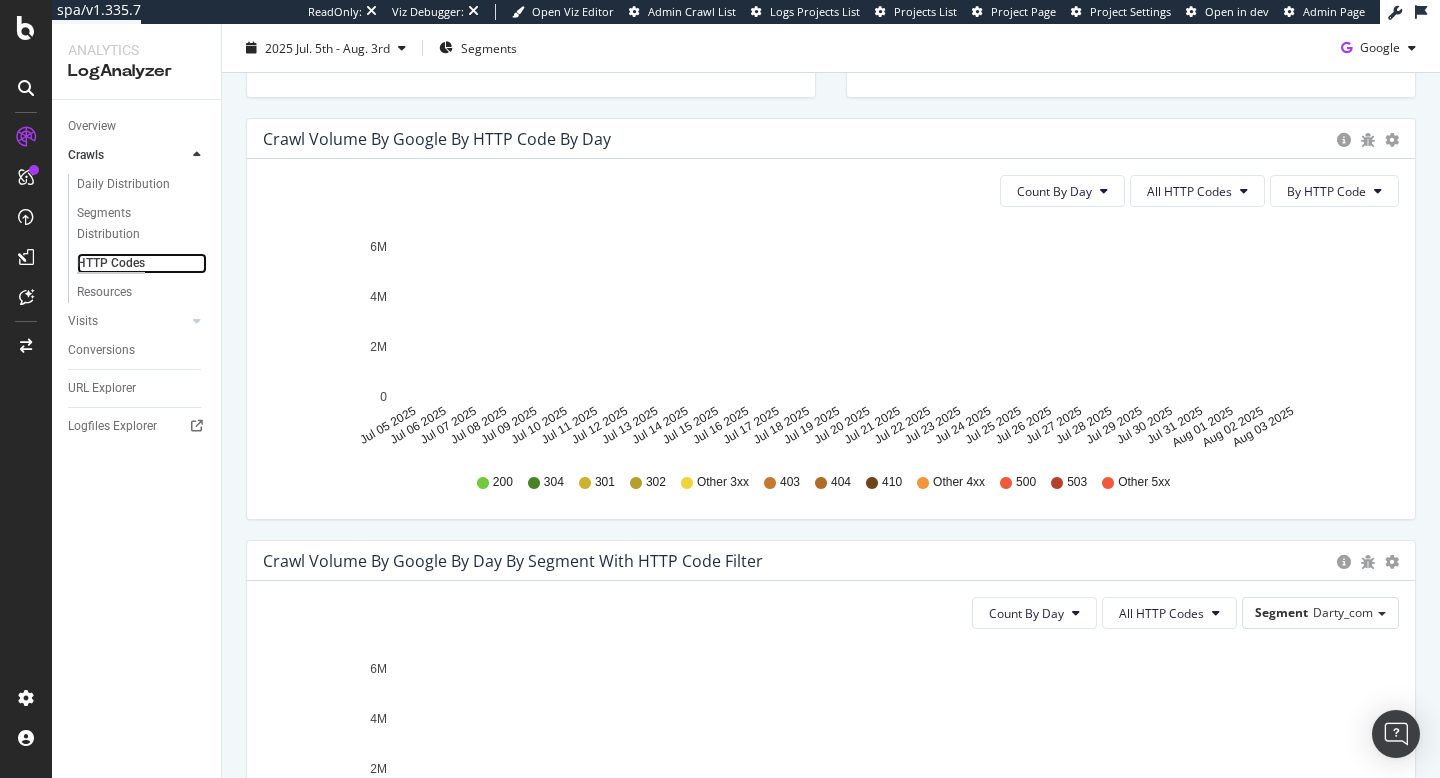 scroll, scrollTop: 614, scrollLeft: 0, axis: vertical 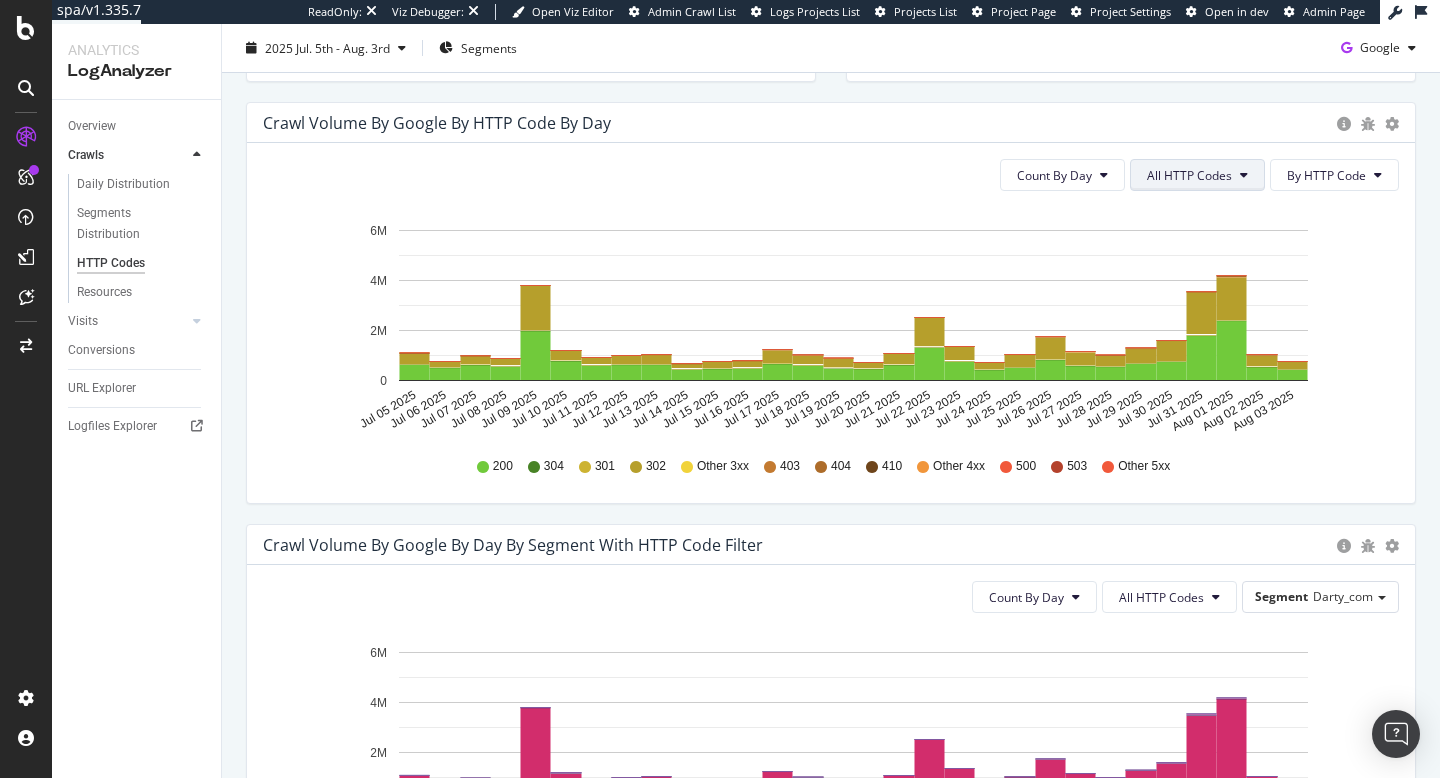 click on "All HTTP Codes" at bounding box center [1189, 175] 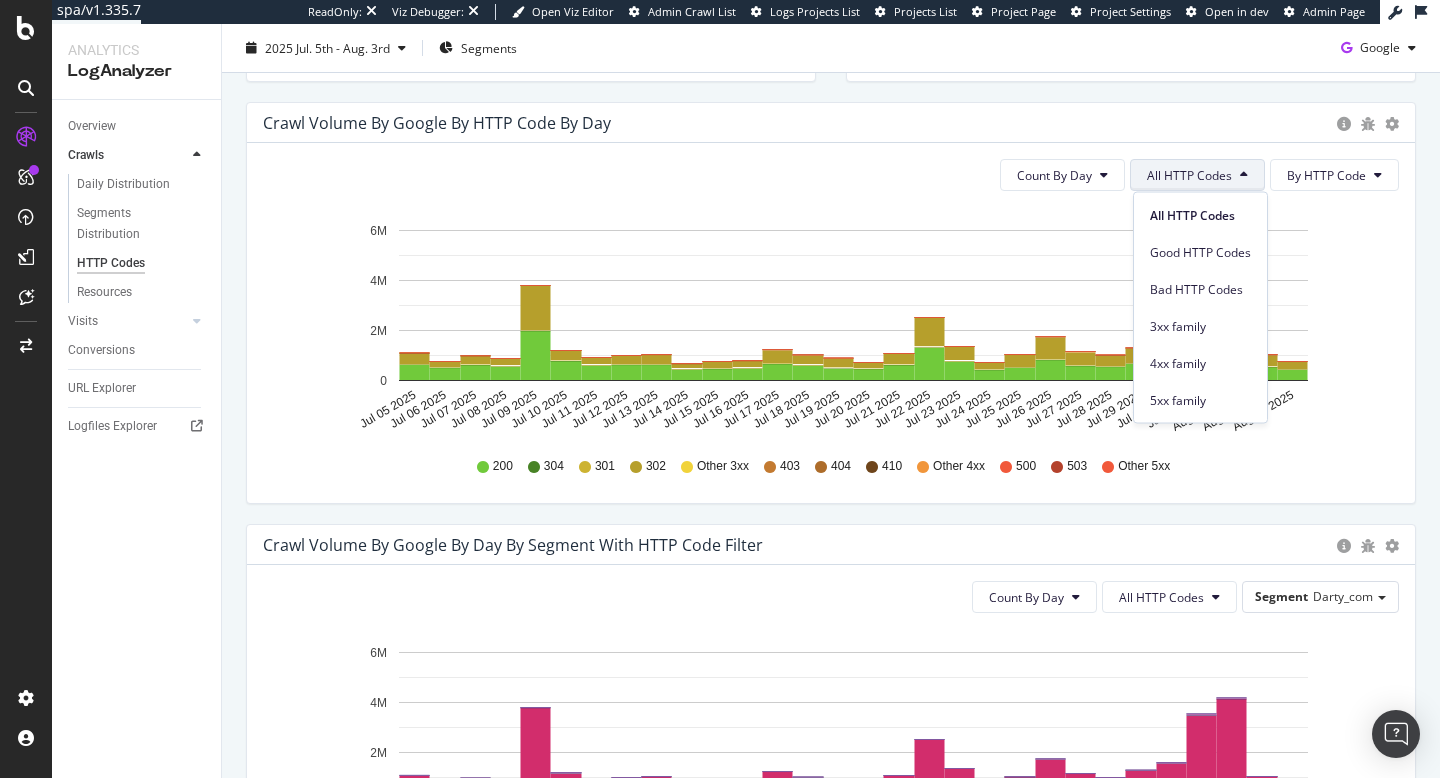 click on "Jul 05 2025 Jul 06 2025 Jul 07 2025 Jul 08 2025 Jul 09 2025 Jul 10 2025 Jul 11 2025 Jul 12 2025 Jul 13 2025 Jul 14 2025 Jul 15 2025 Jul 16 2025 Jul 17 2025 Jul 18 2025 Jul 19 2025 Jul 20 2025 Jul 21 2025 Jul 22 2025 Jul 23 2025 Jul 24 2025 Jul 25 2025 Jul 26 2025 Jul 27 2025 Jul 28 2025 Jul 29 2025 Jul 30 2025 Jul 31 2025 Aug 01 2025 Aug 02 2025 Aug 03 2025 0 2M 4M 6M" 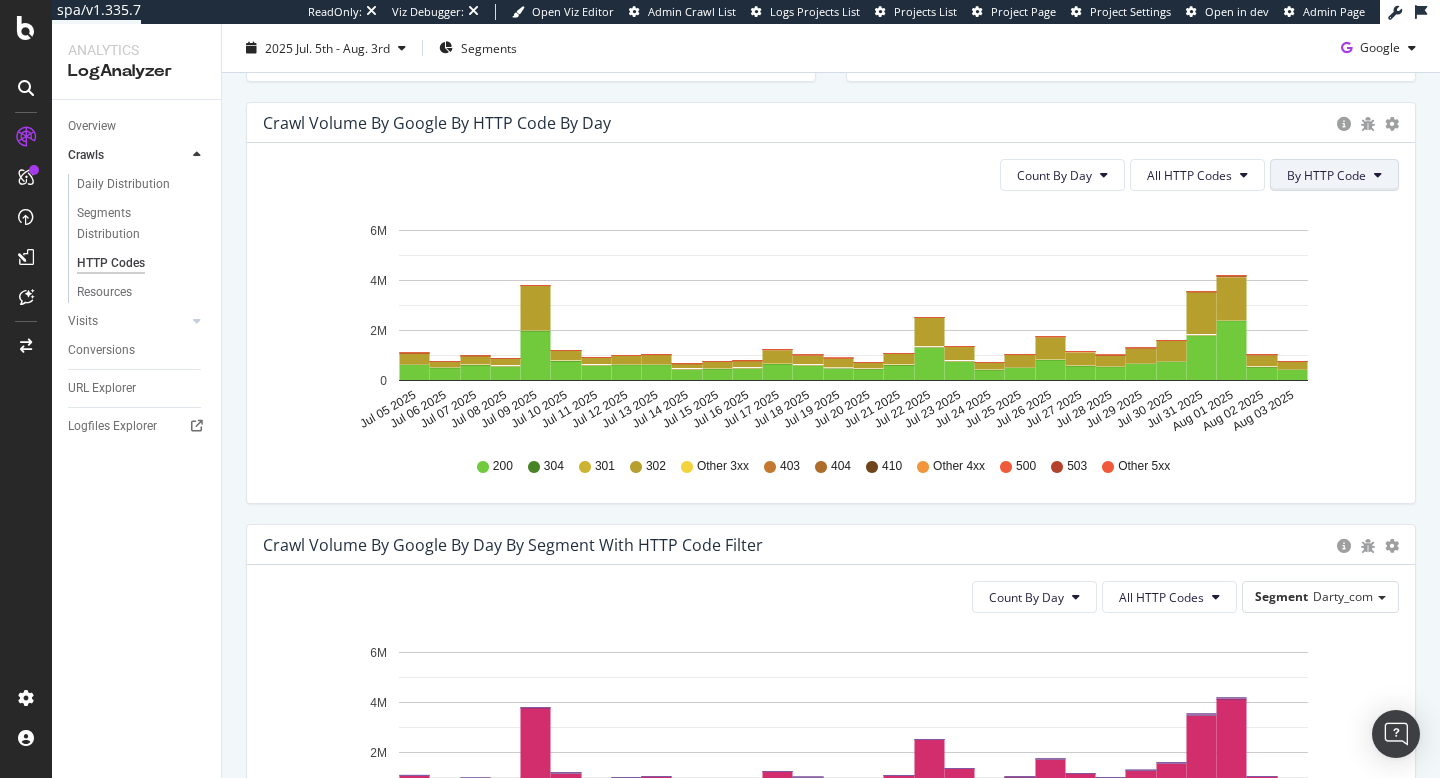 click on "By HTTP Code" at bounding box center (1326, 175) 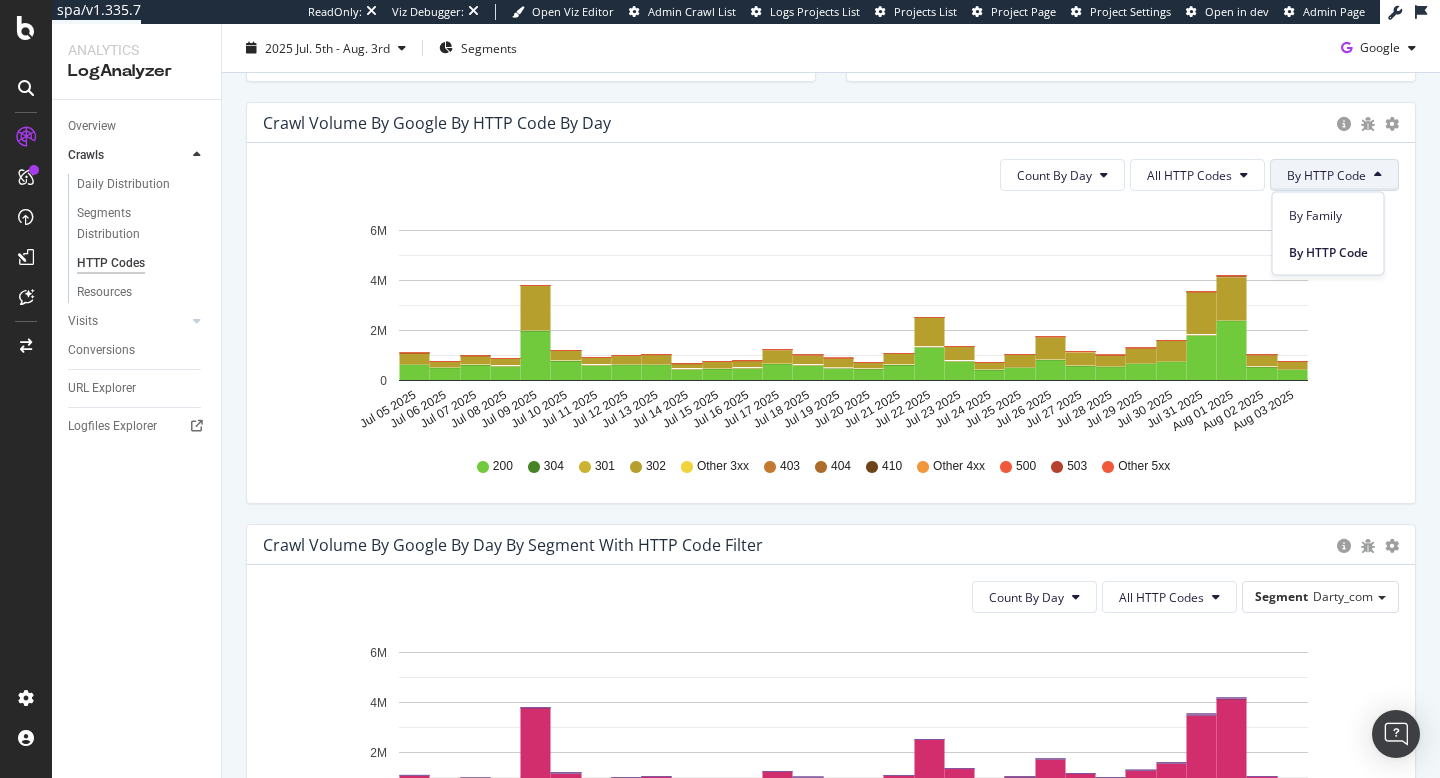 click on "Jul 05 2025 Jul 06 2025 Jul 07 2025 Jul 08 2025 Jul 09 2025 Jul 10 2025 Jul 11 2025 Jul 12 2025 Jul 13 2025 Jul 14 2025 Jul 15 2025 Jul 16 2025 Jul 17 2025 Jul 18 2025 Jul 19 2025 Jul 20 2025 Jul 21 2025 Jul 22 2025 Jul 23 2025 Jul 24 2025 Jul 25 2025 Jul 26 2025 Jul 27 2025 Jul 28 2025 Jul 29 2025 Jul 30 2025 Jul 31 2025 Aug 01 2025 Aug 02 2025 Aug 03 2025 0 2M 4M 6M" 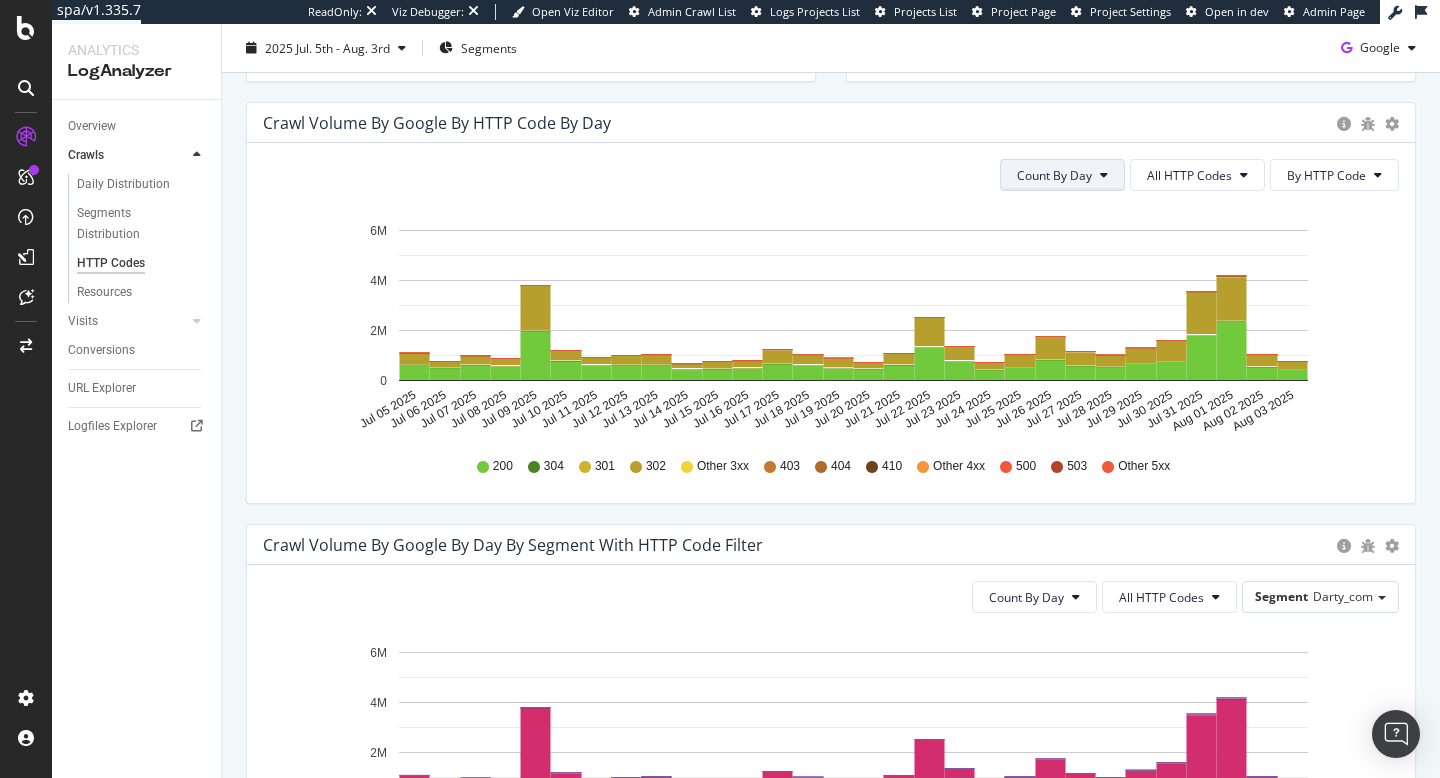 click on "Count By Day" at bounding box center [1054, 175] 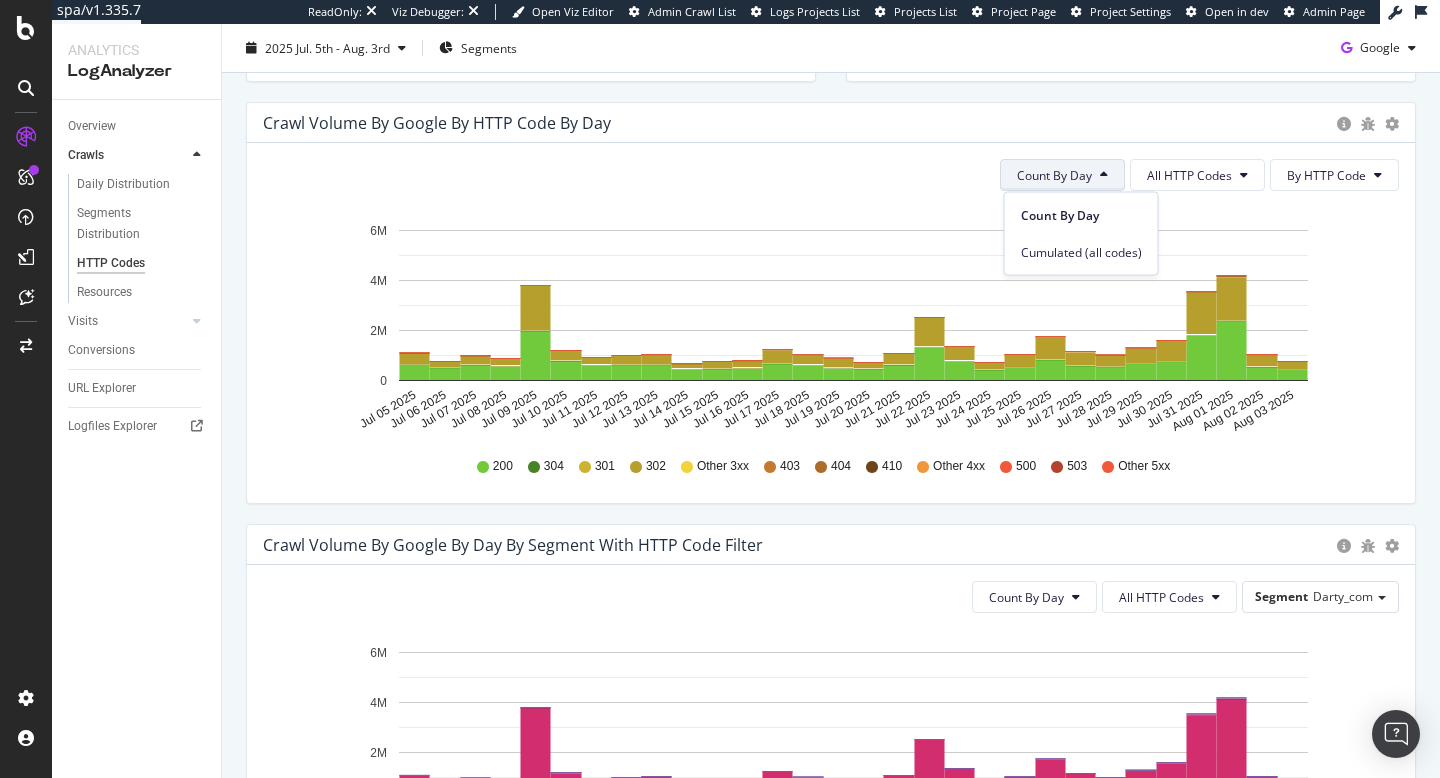 click on "Count By Day" at bounding box center (1054, 175) 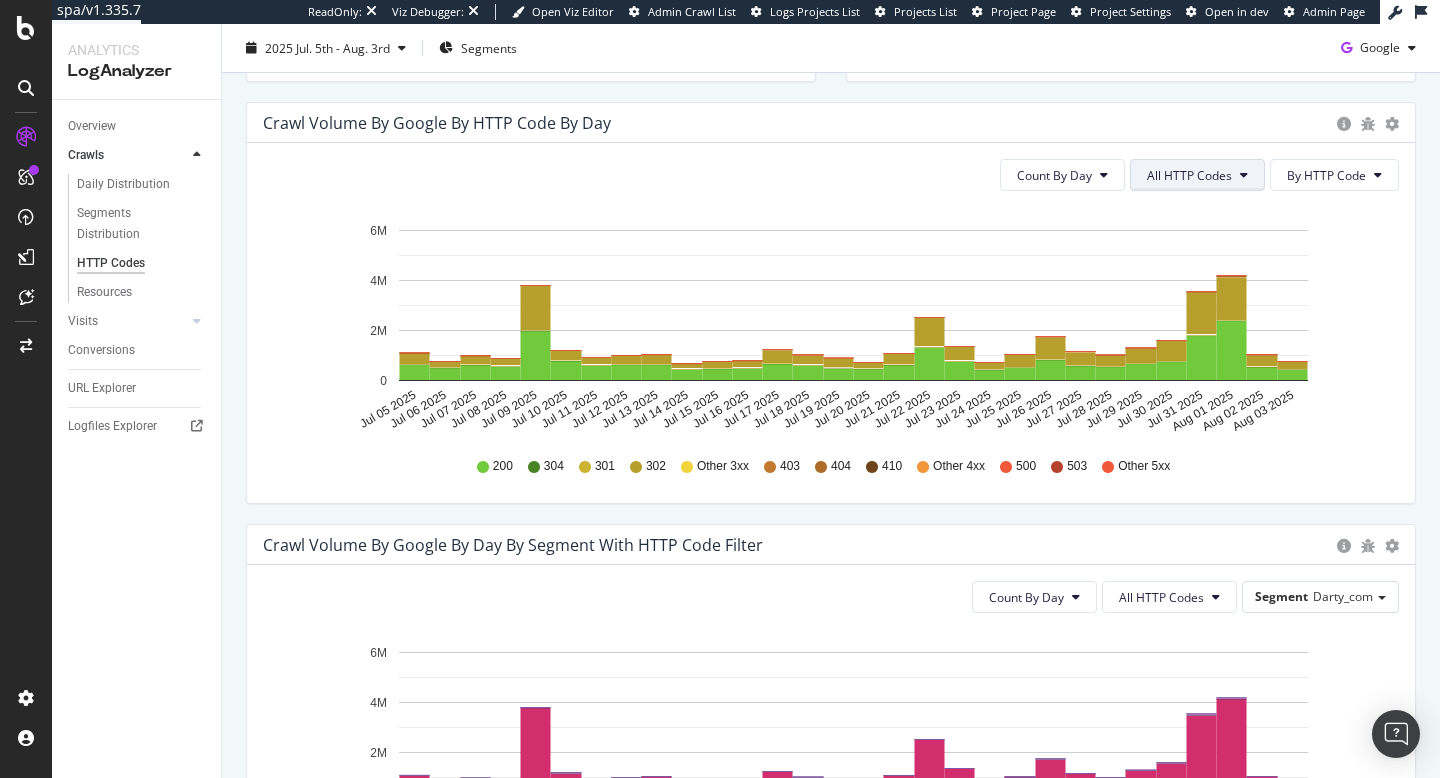 click on "All HTTP Codes" at bounding box center (1189, 175) 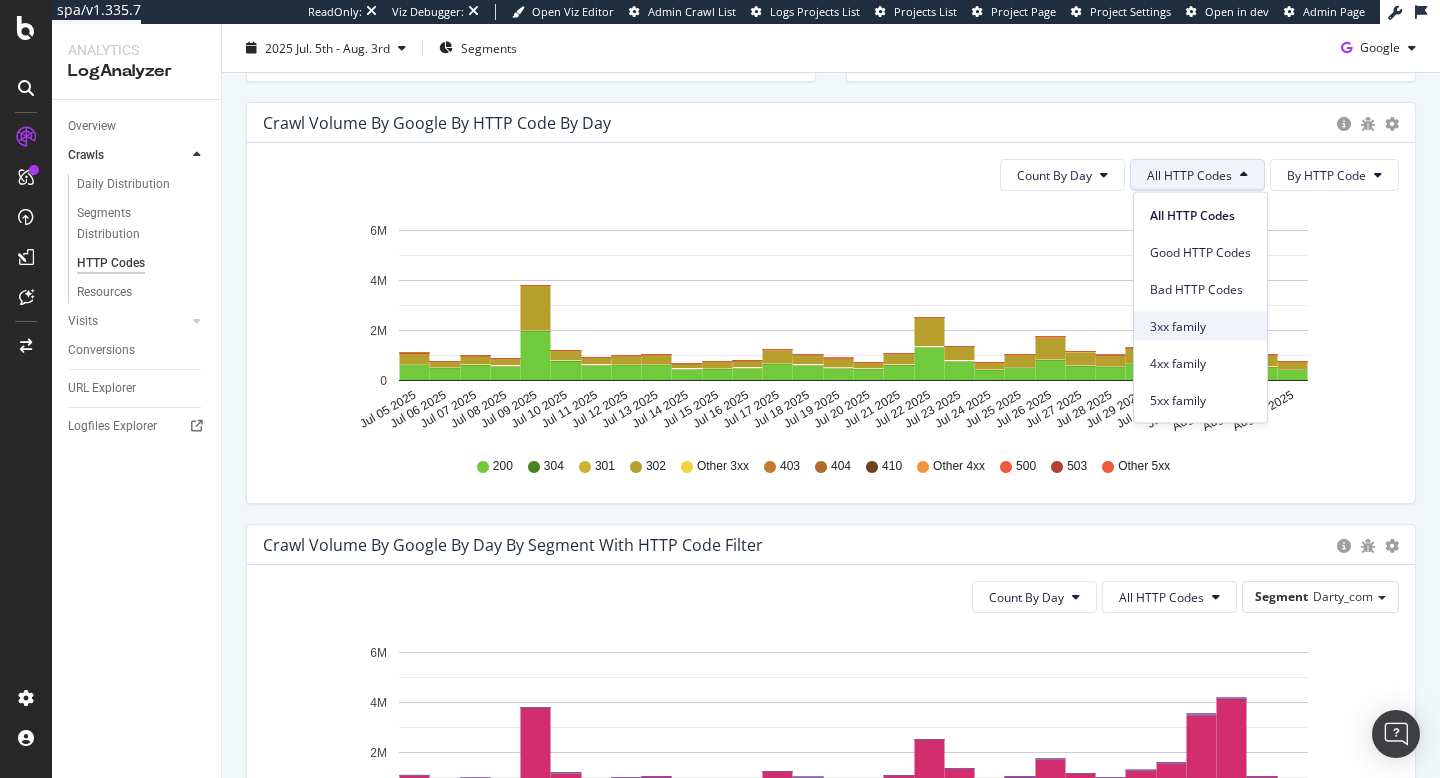click on "3xx family" at bounding box center (1200, 326) 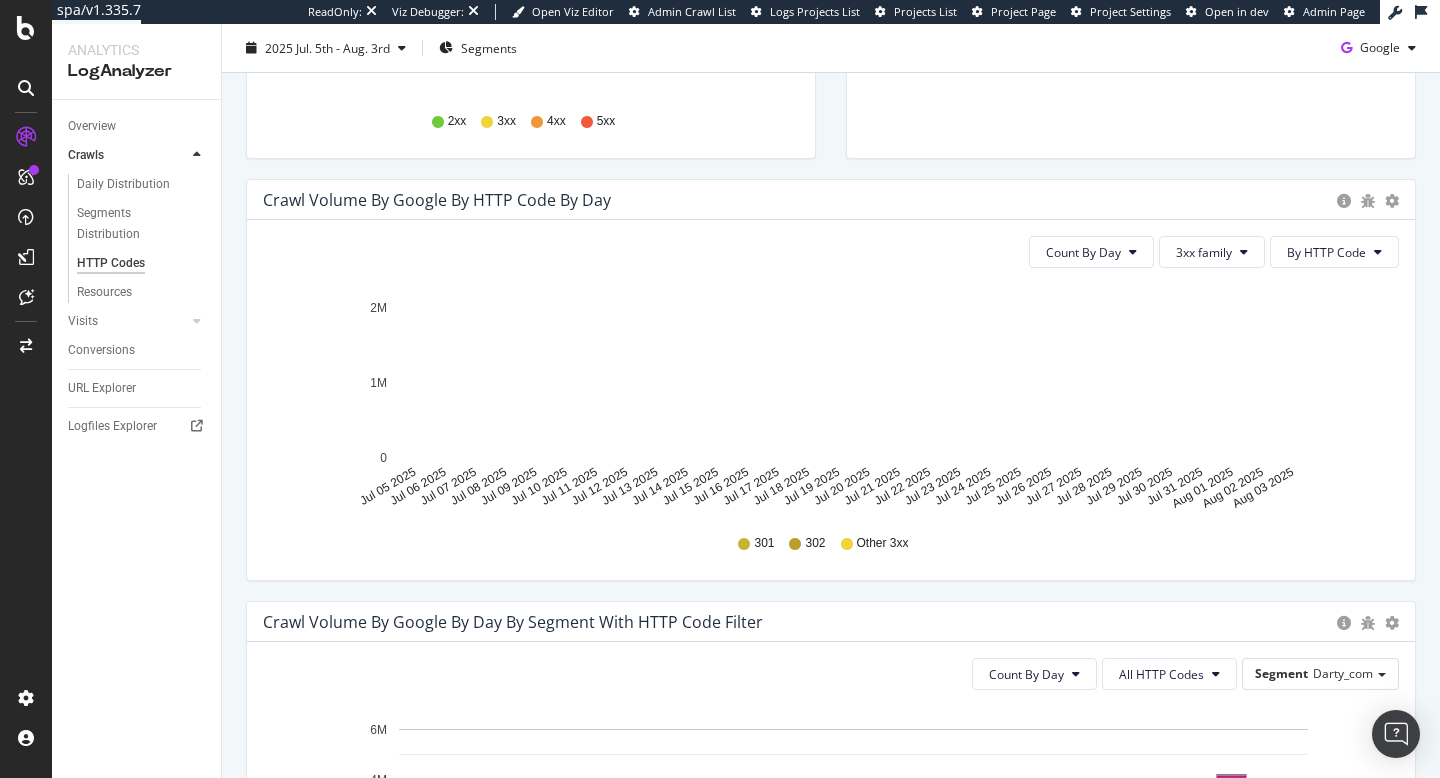 scroll, scrollTop: 534, scrollLeft: 0, axis: vertical 